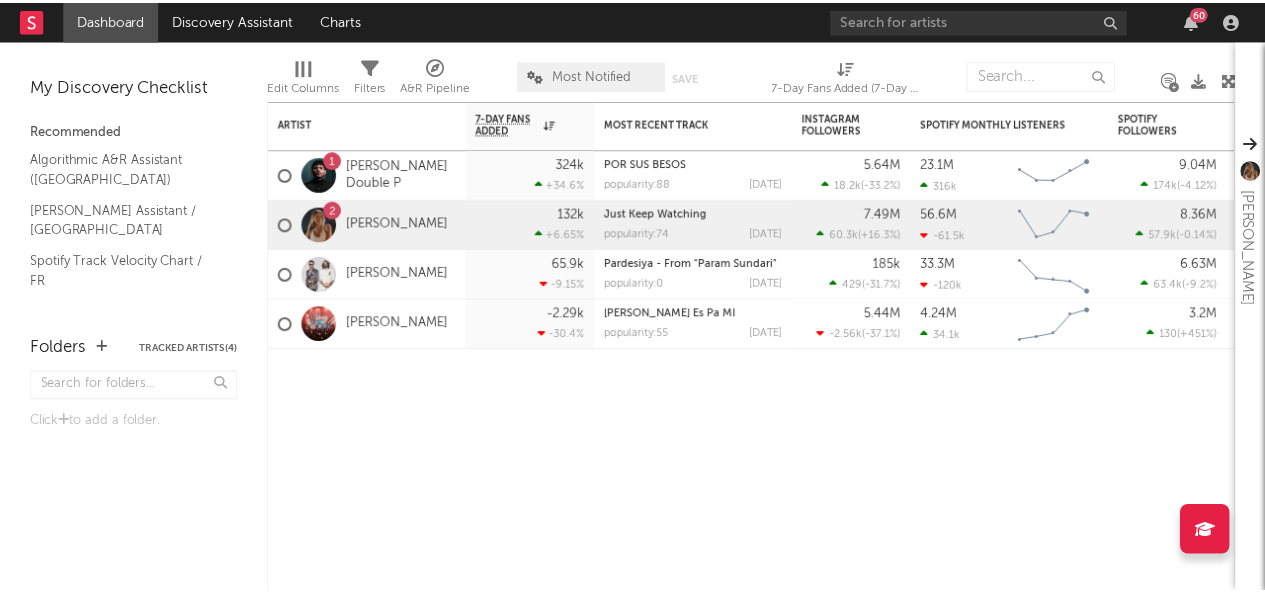 scroll, scrollTop: 0, scrollLeft: 0, axis: both 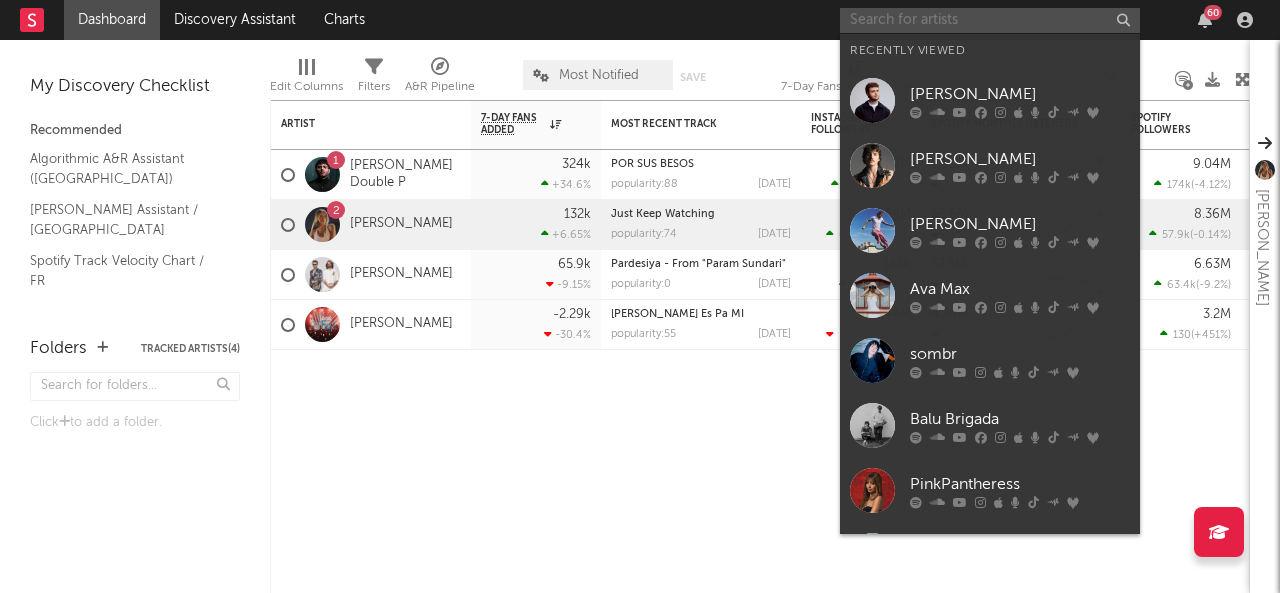 click at bounding box center [990, 20] 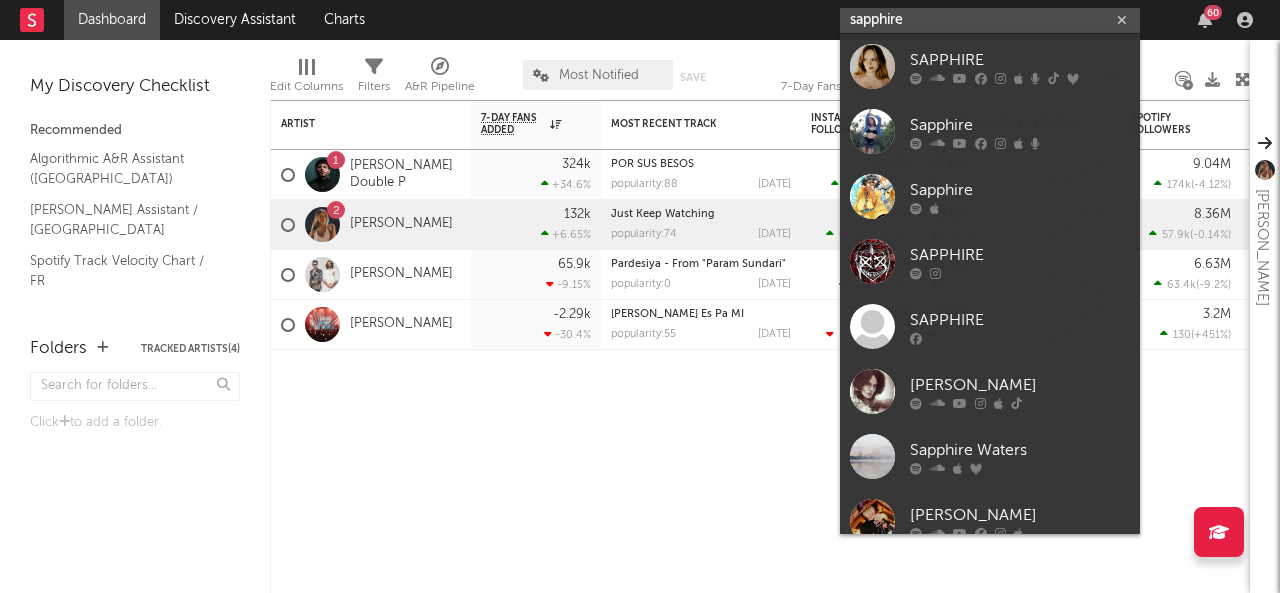 drag, startPoint x: 926, startPoint y: 21, endPoint x: 642, endPoint y: -14, distance: 286.14856 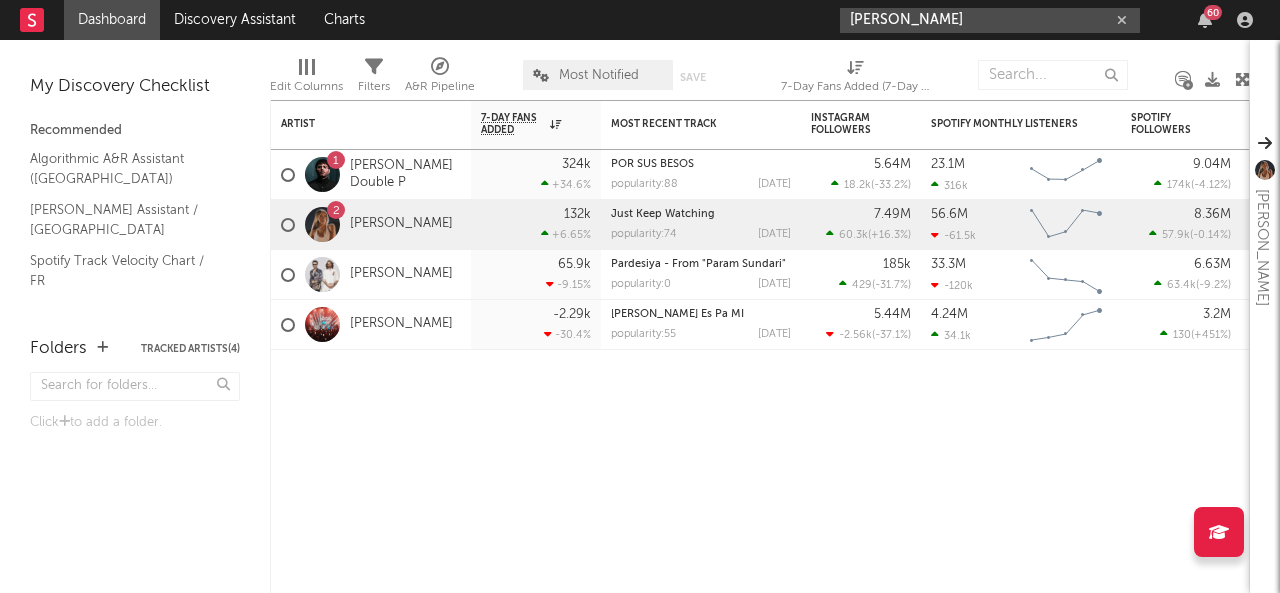 click on "[PERSON_NAME]" at bounding box center [990, 20] 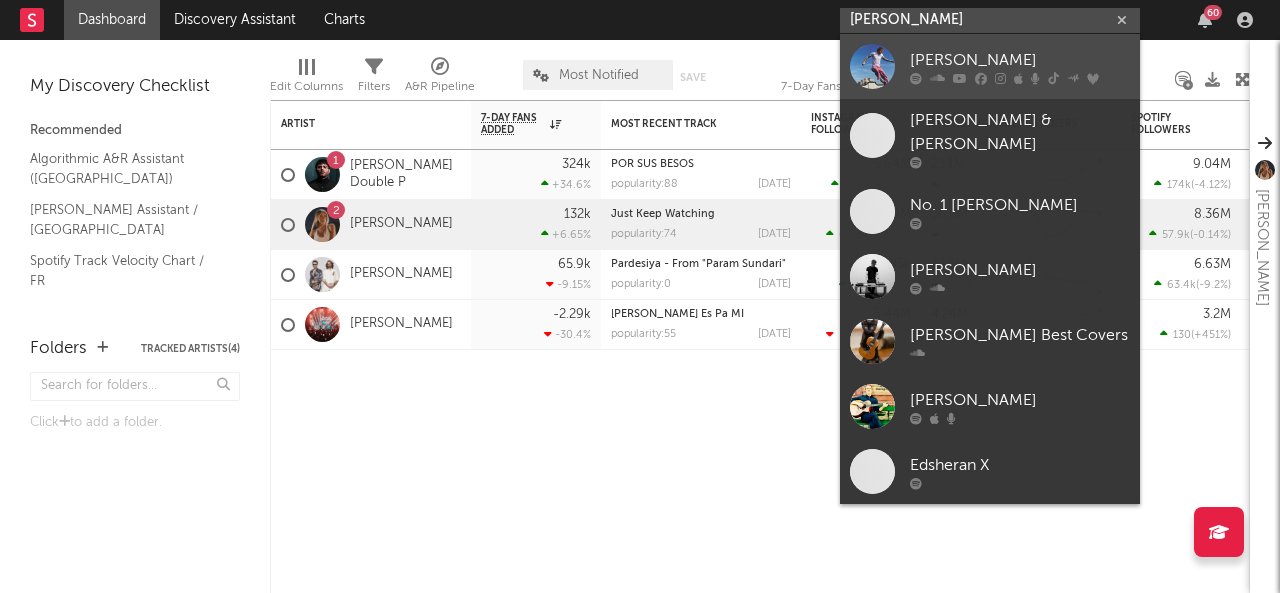 type on "[PERSON_NAME]" 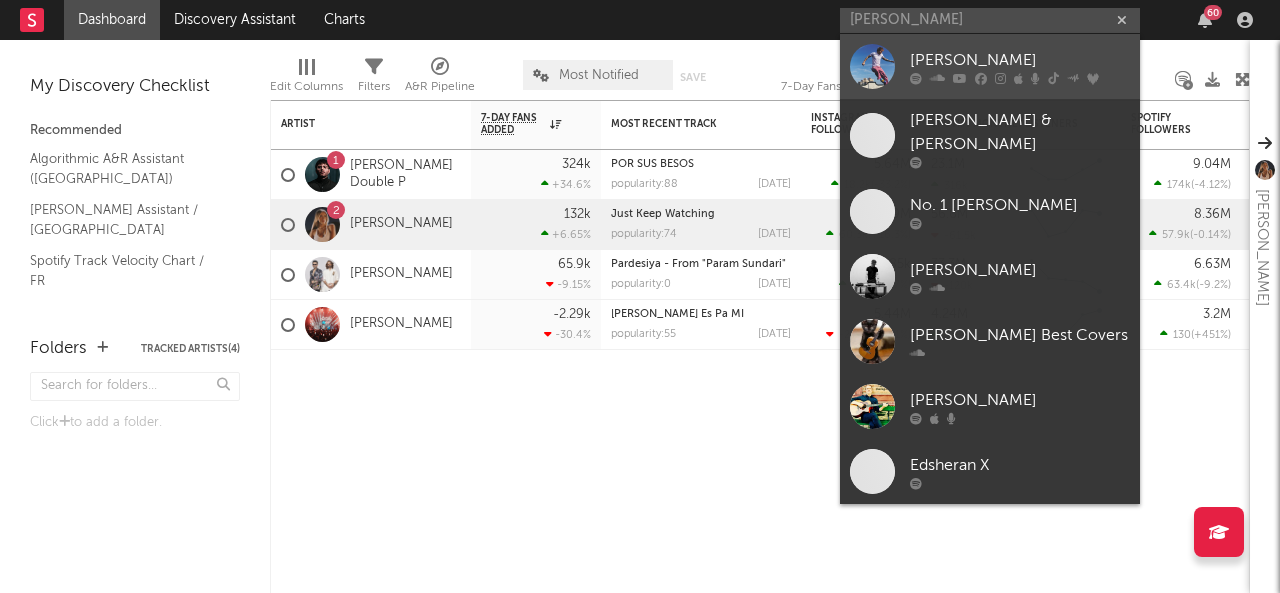 click on "[PERSON_NAME]" at bounding box center [1020, 60] 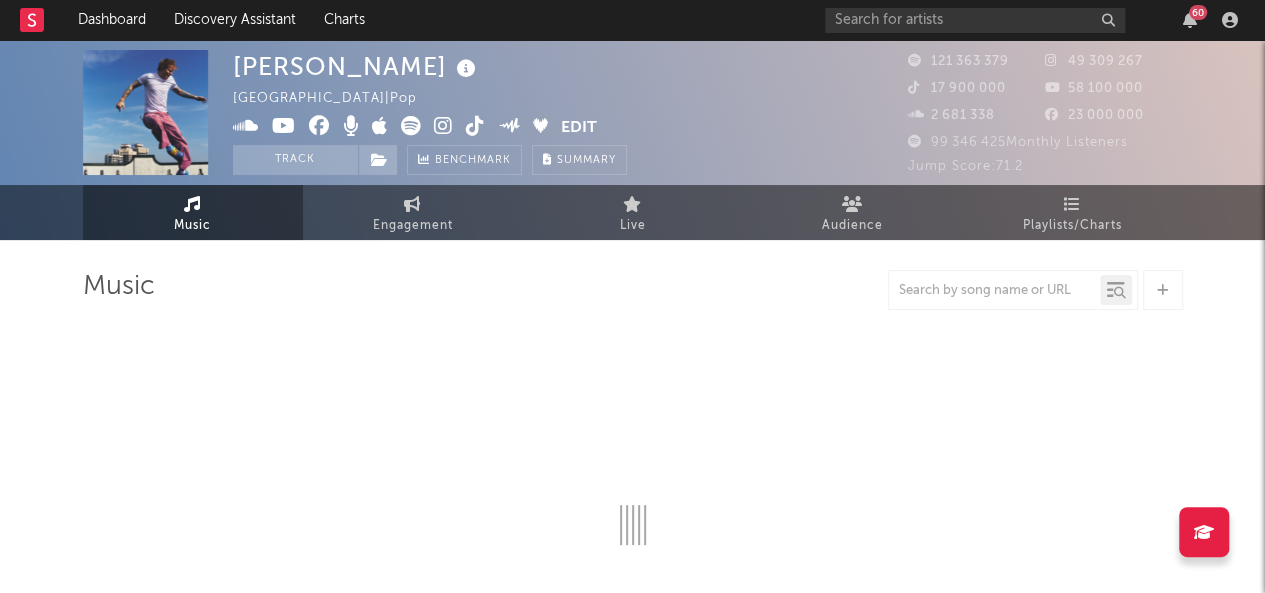select on "6m" 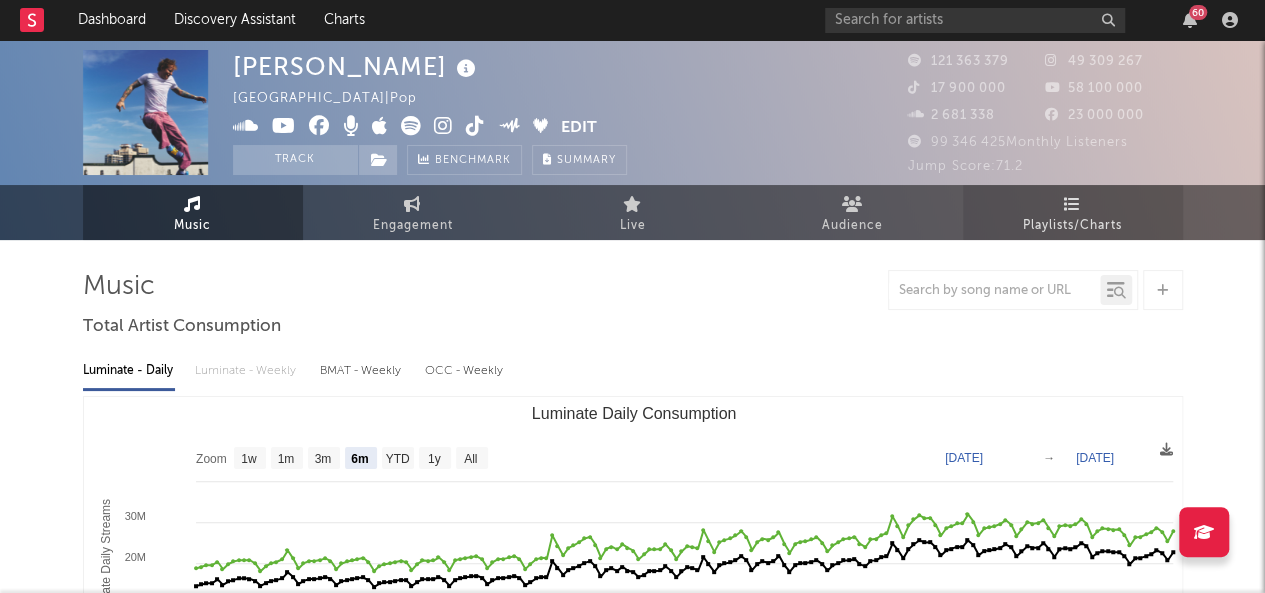 click on "Playlists/Charts" at bounding box center (1073, 212) 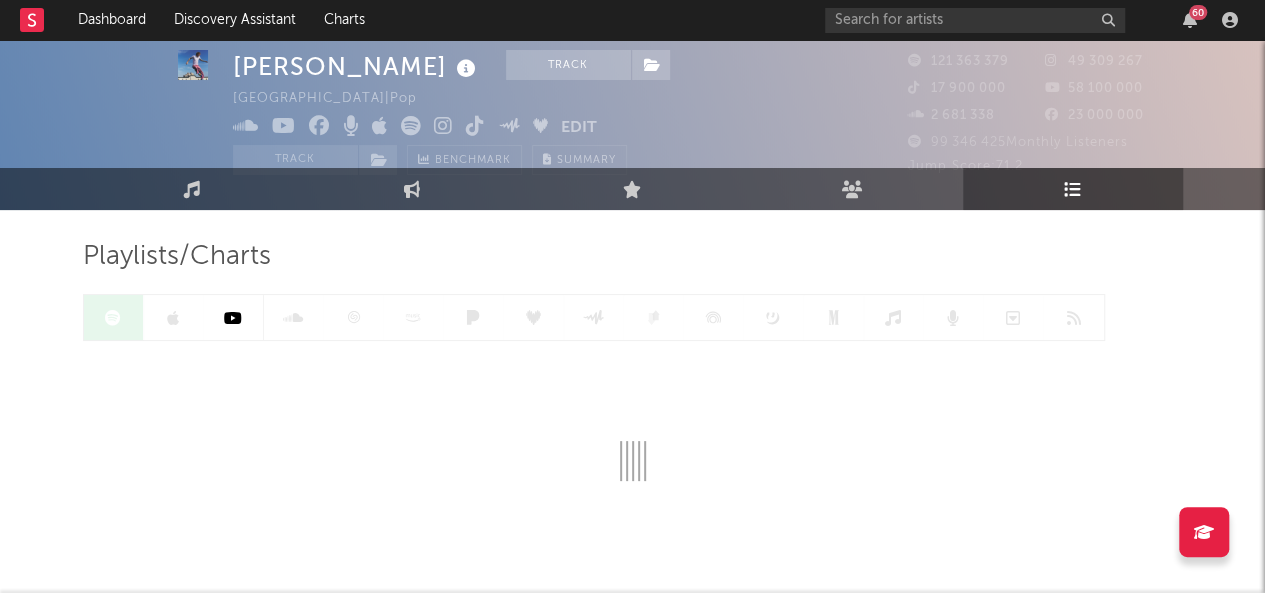 scroll, scrollTop: 0, scrollLeft: 0, axis: both 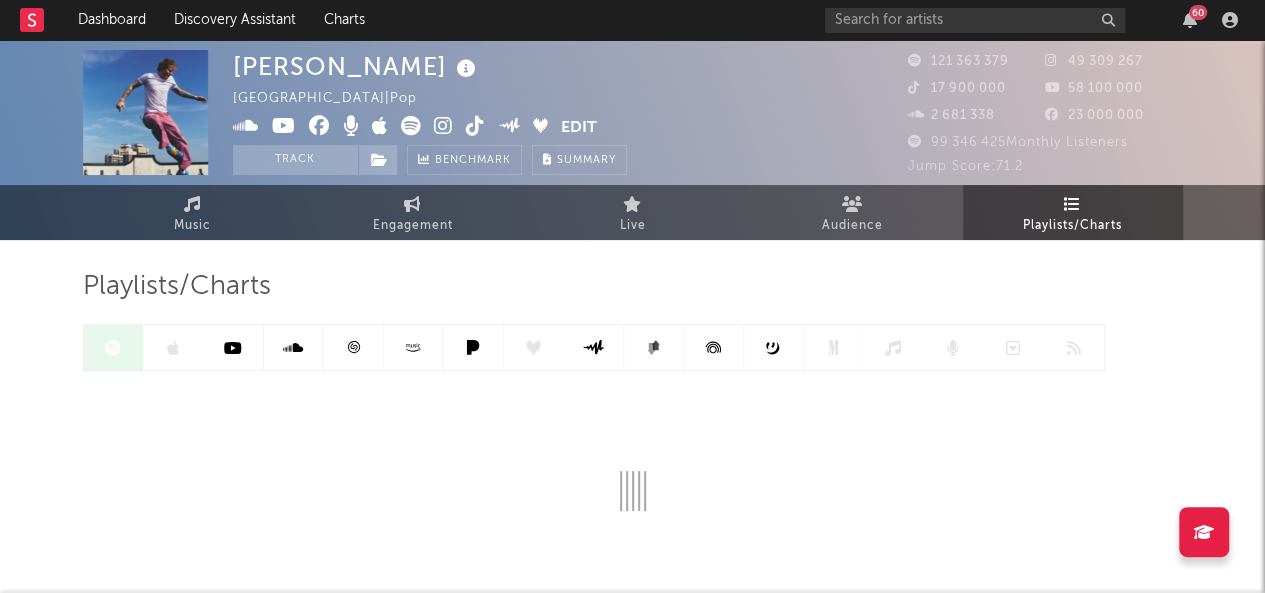 click at bounding box center [354, 347] 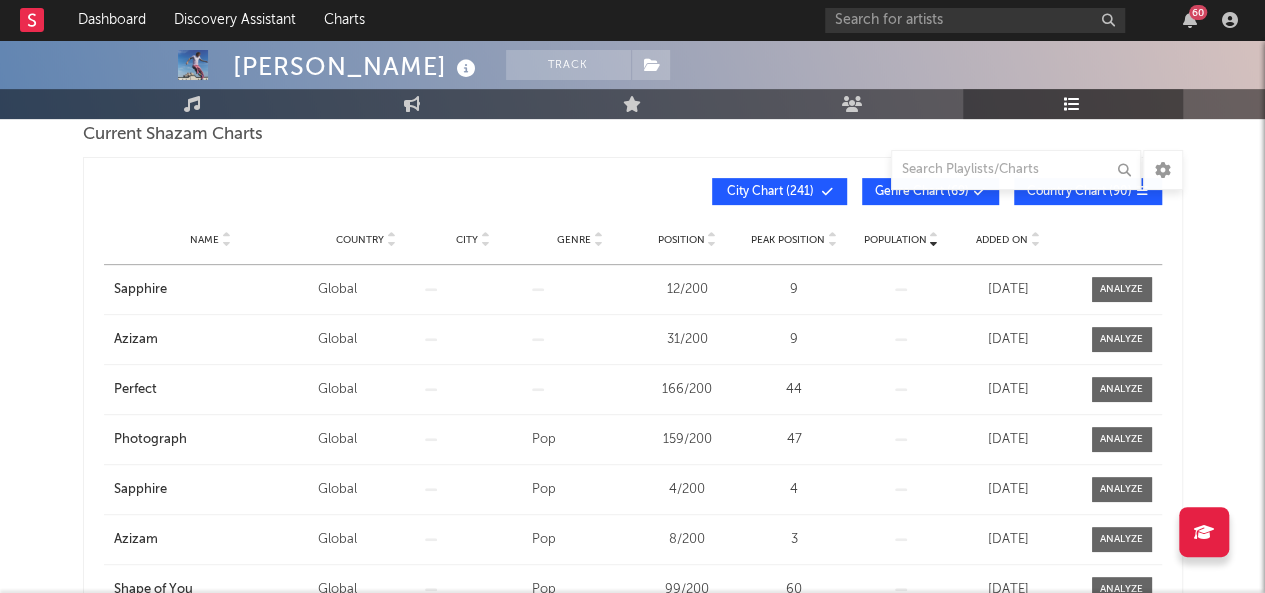scroll, scrollTop: 200, scrollLeft: 0, axis: vertical 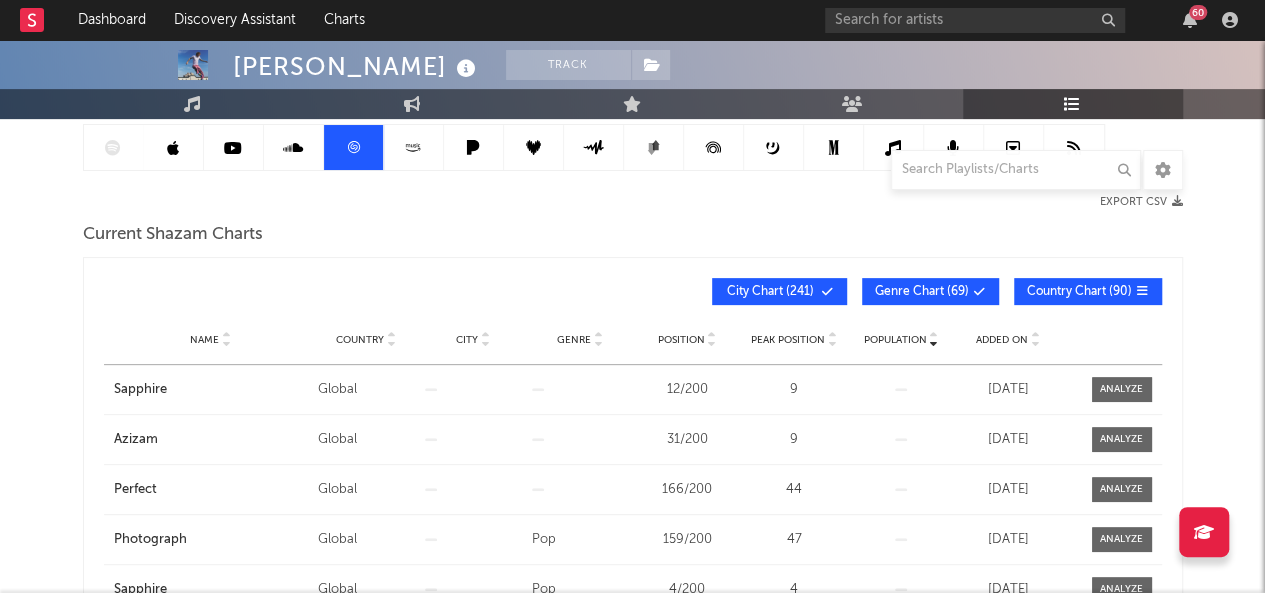 click on "City Chart   ( 241 )" at bounding box center [779, 291] 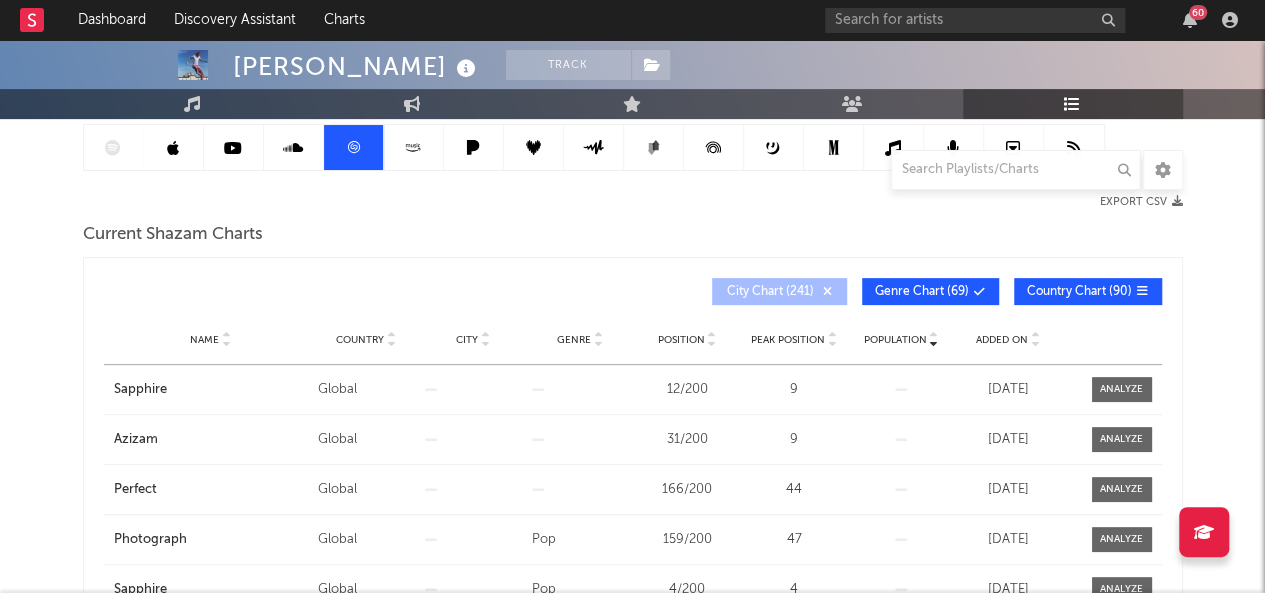 click on "Genre Chart   ( 69 )" at bounding box center (930, 291) 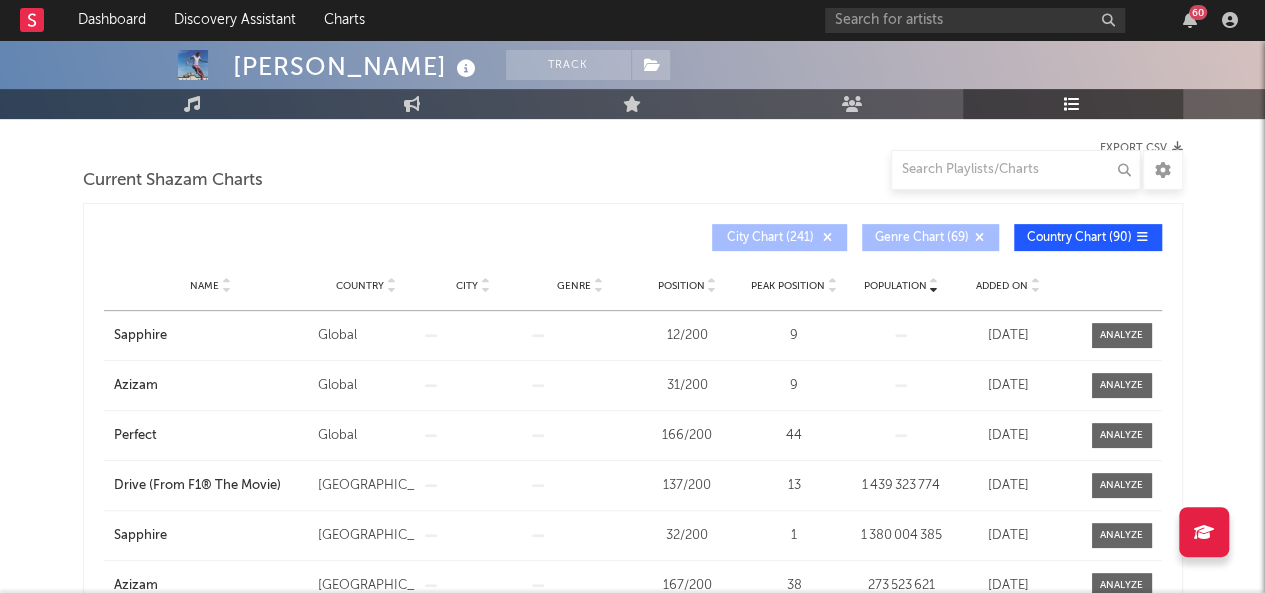 scroll, scrollTop: 300, scrollLeft: 0, axis: vertical 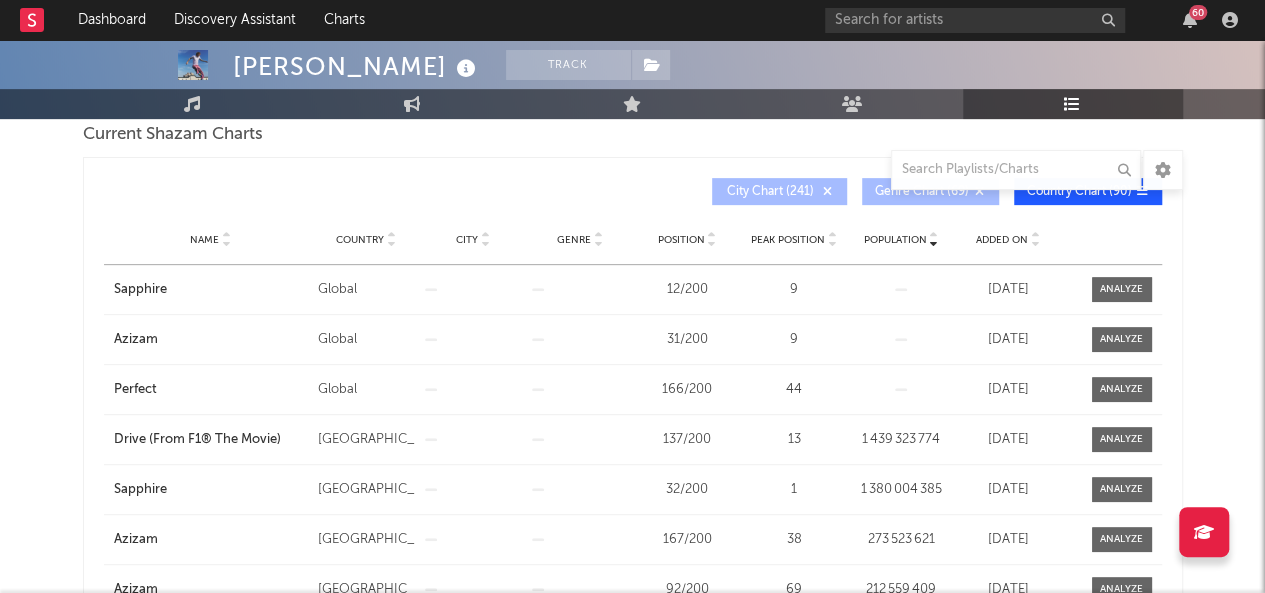 click on "Name" at bounding box center (204, 240) 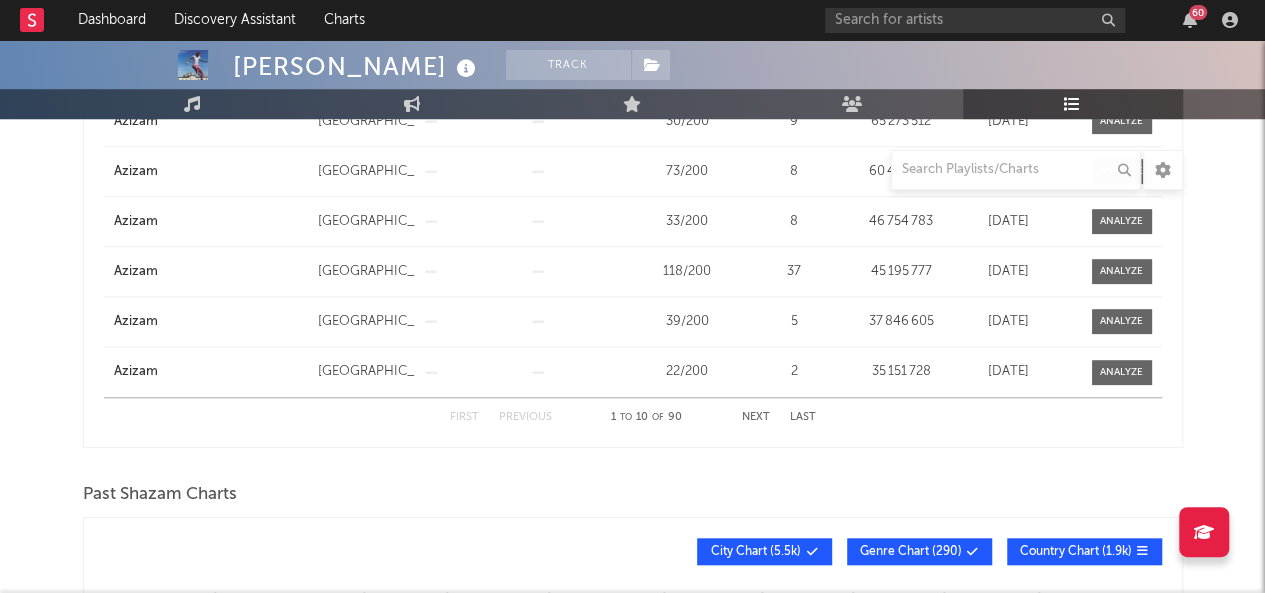 scroll, scrollTop: 800, scrollLeft: 0, axis: vertical 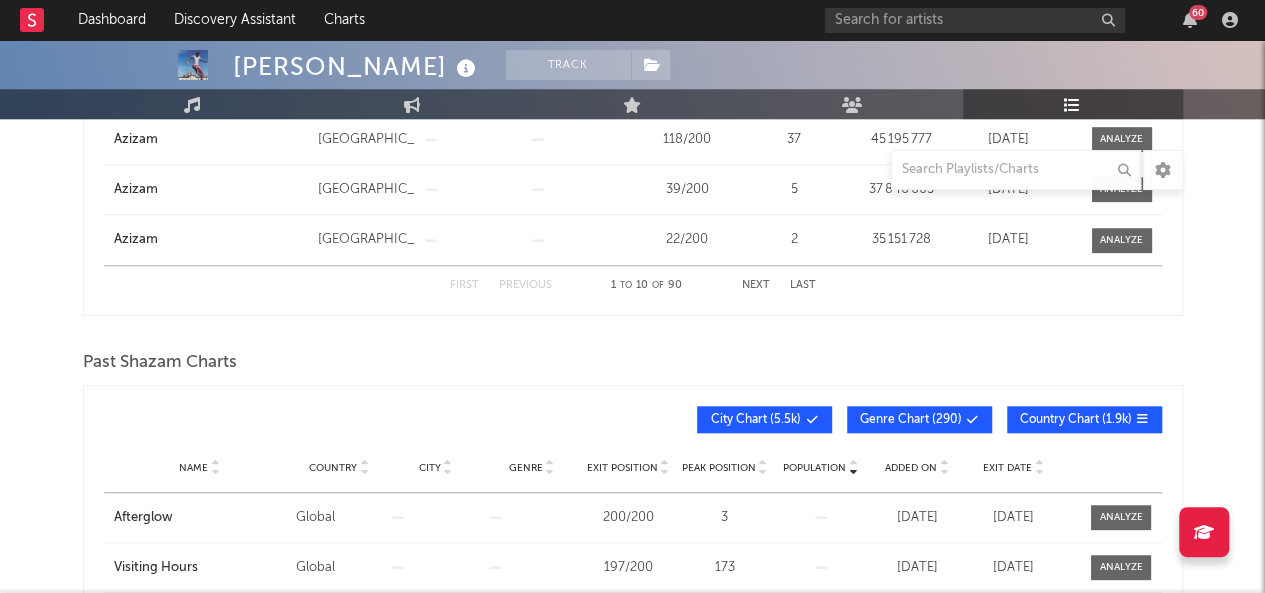 click on "Next" at bounding box center (756, 285) 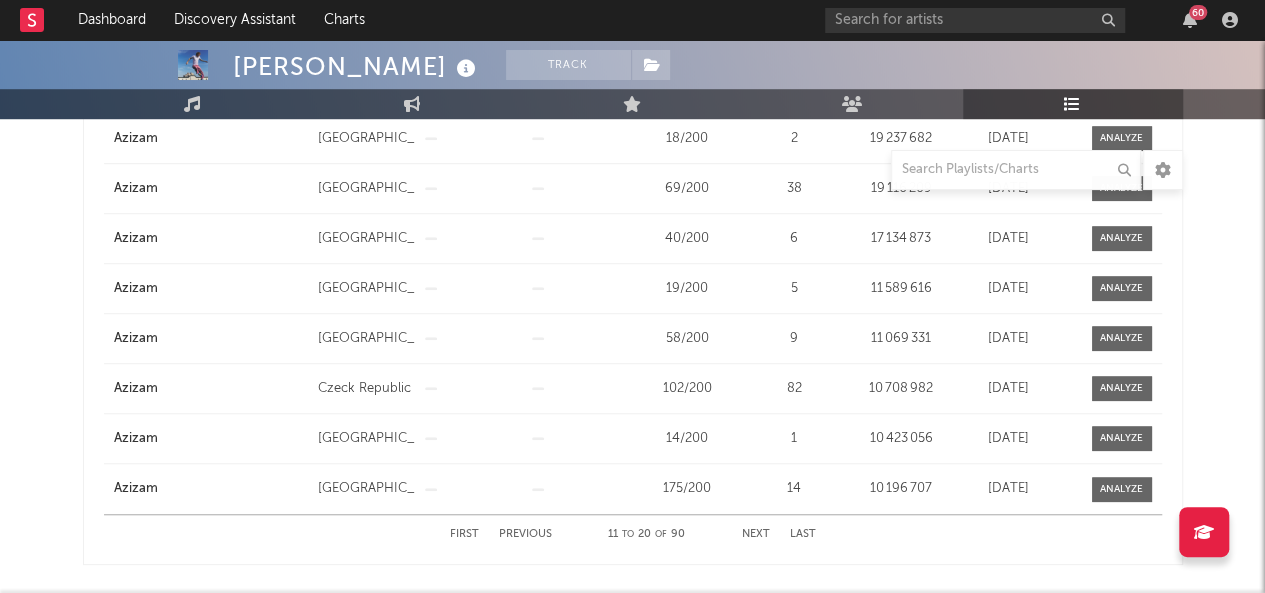 scroll, scrollTop: 600, scrollLeft: 0, axis: vertical 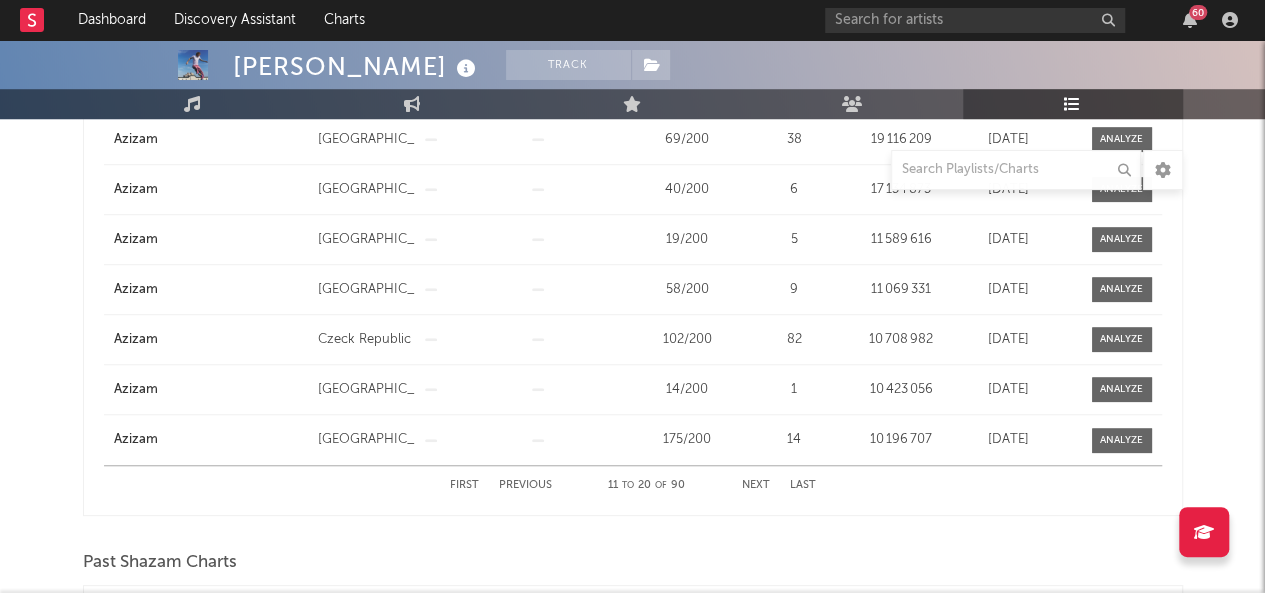 click on "Next" at bounding box center (756, 485) 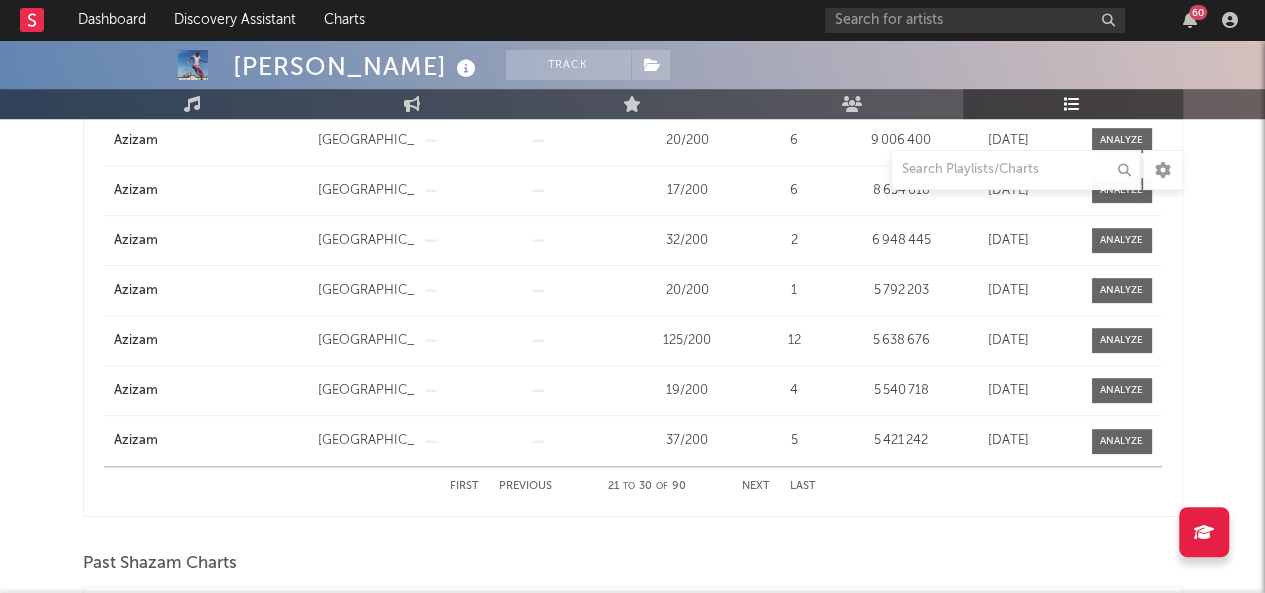 scroll, scrollTop: 600, scrollLeft: 0, axis: vertical 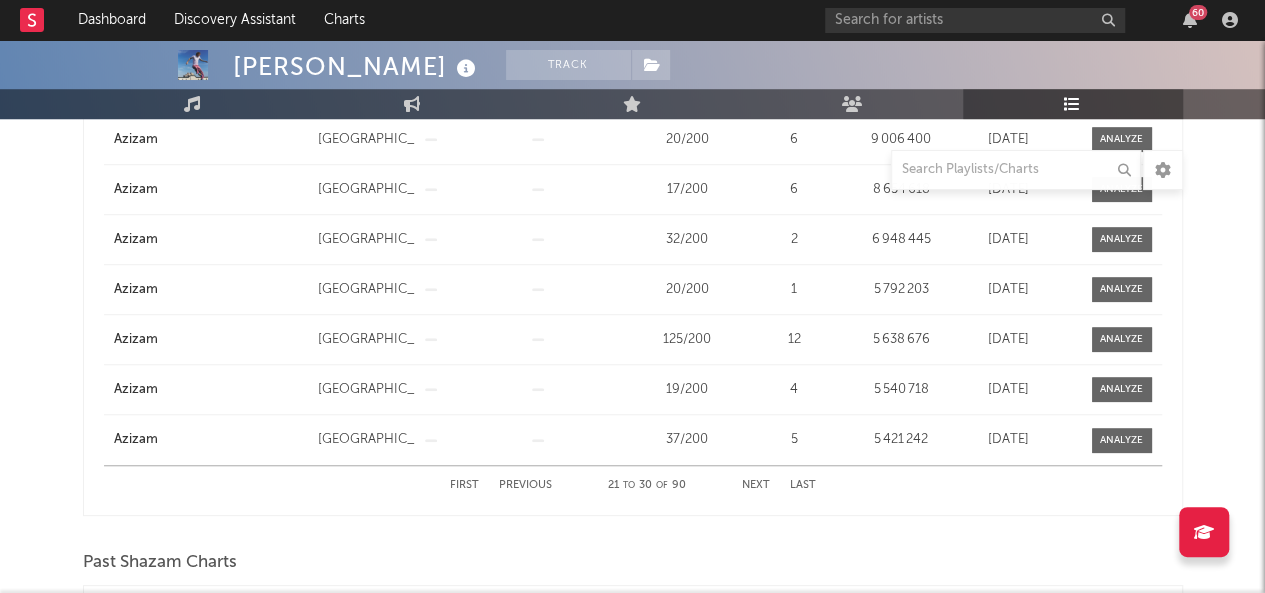click on "Next" at bounding box center (756, 485) 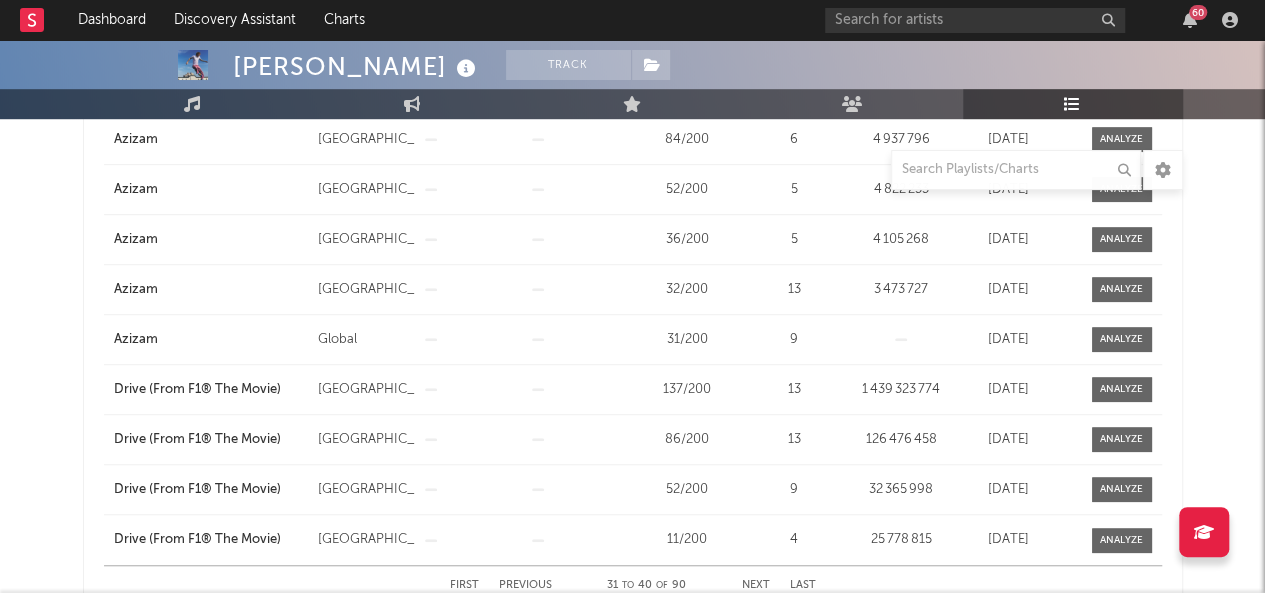 scroll, scrollTop: 600, scrollLeft: 0, axis: vertical 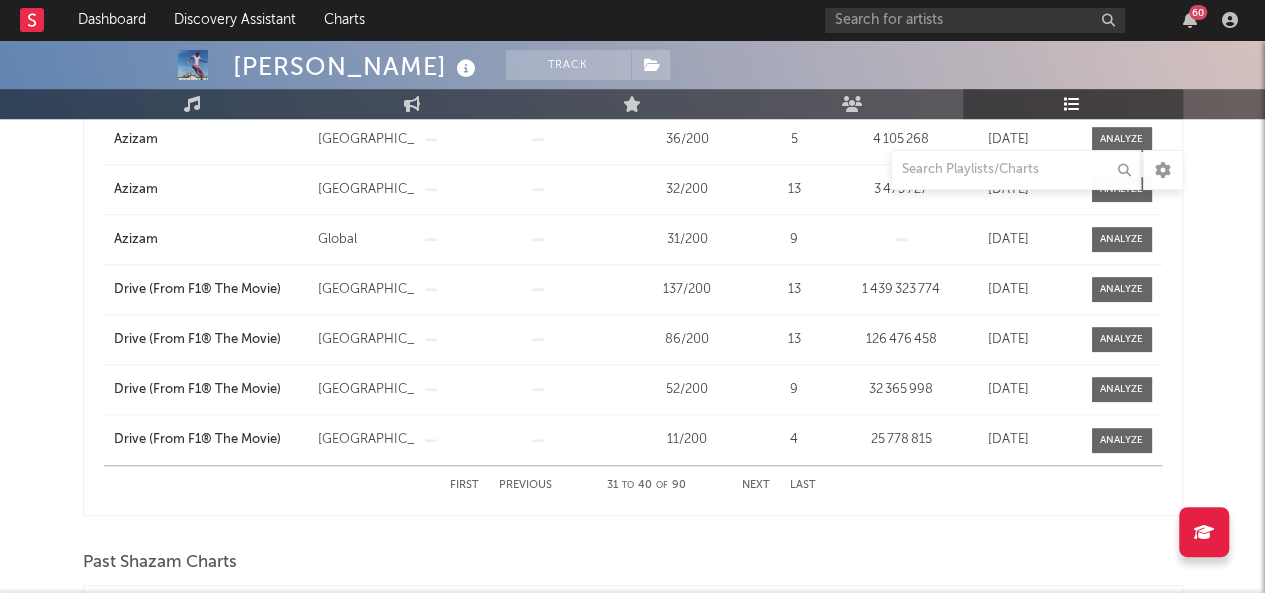 click on "Next" at bounding box center [756, 485] 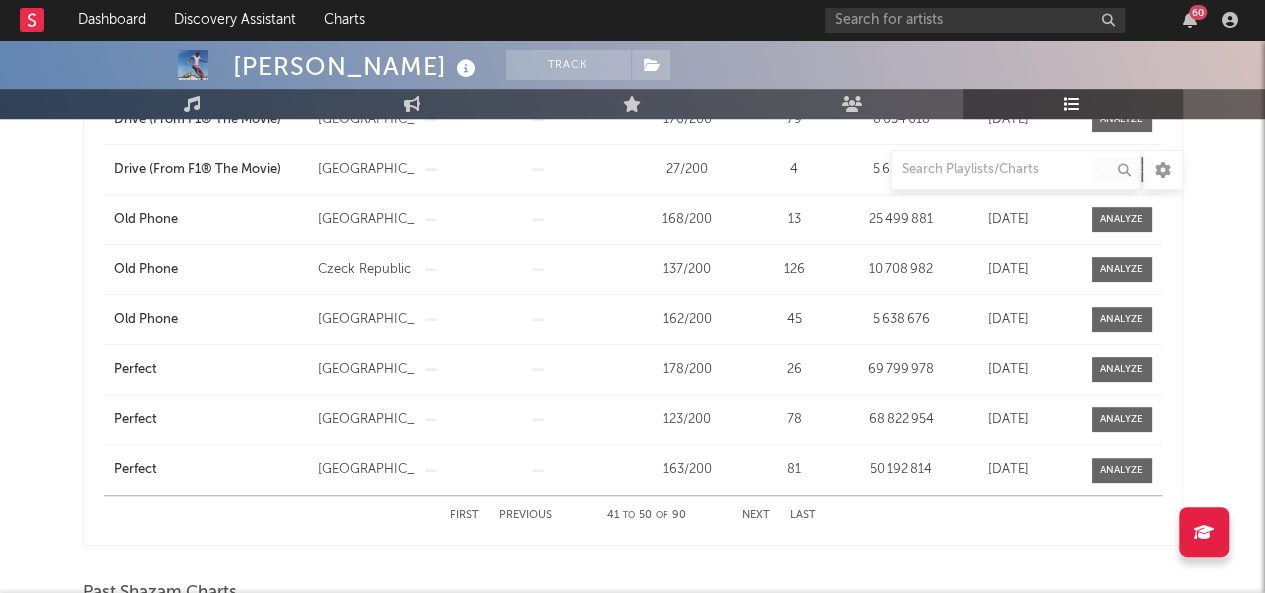 scroll, scrollTop: 600, scrollLeft: 0, axis: vertical 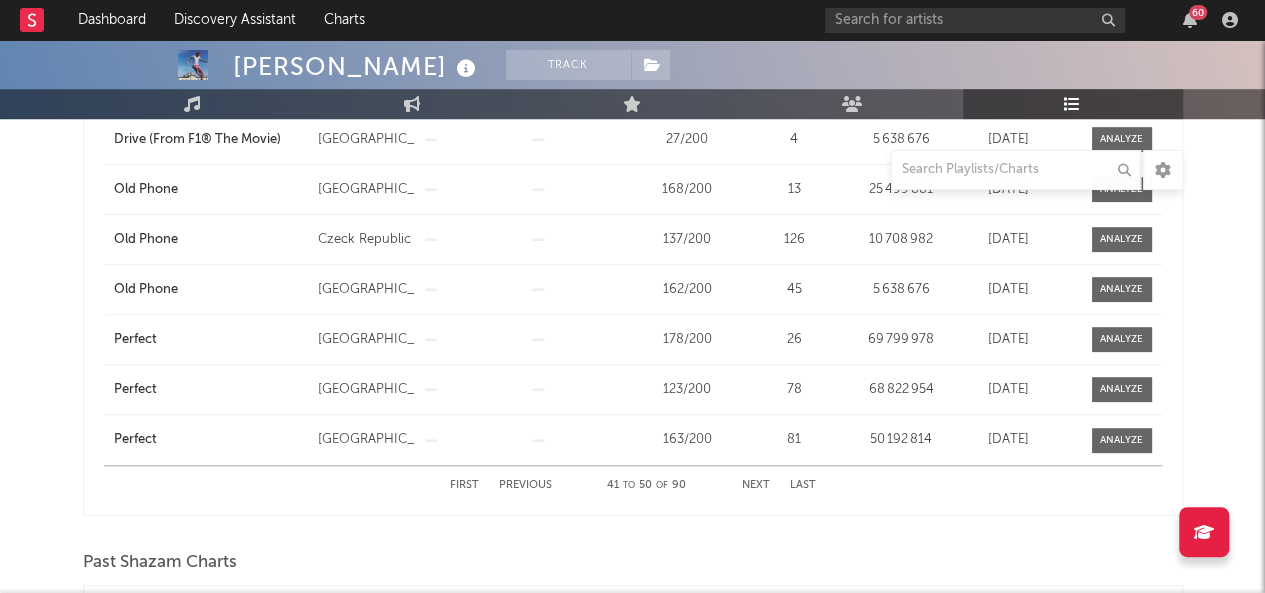 click on "Next" at bounding box center (756, 485) 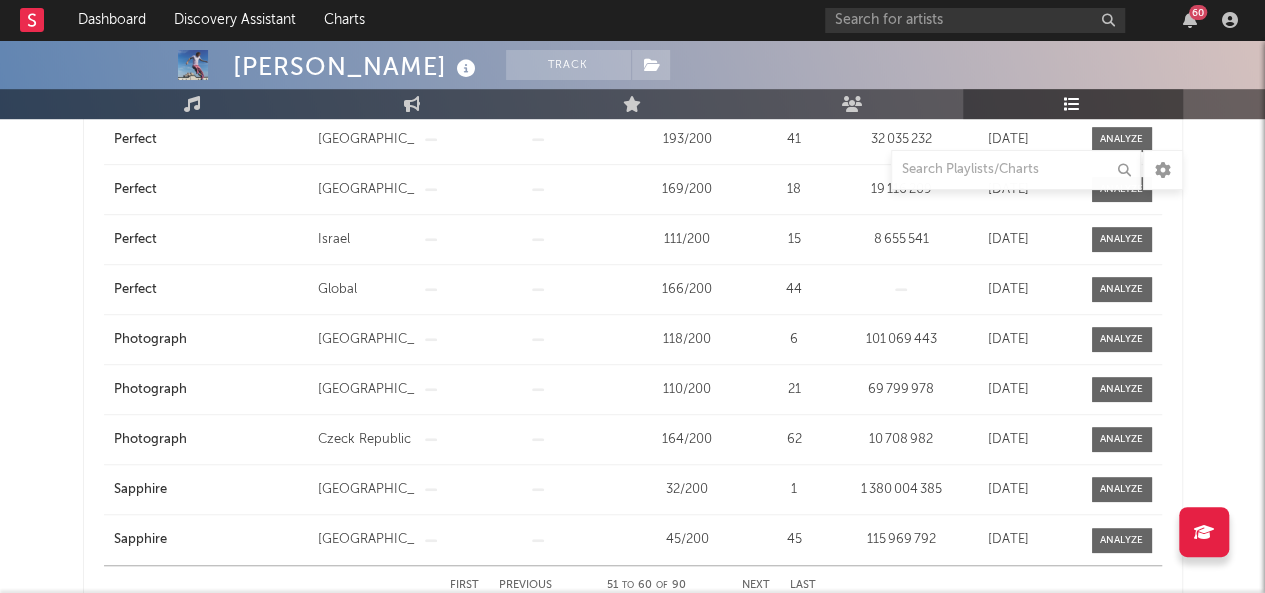 scroll, scrollTop: 600, scrollLeft: 0, axis: vertical 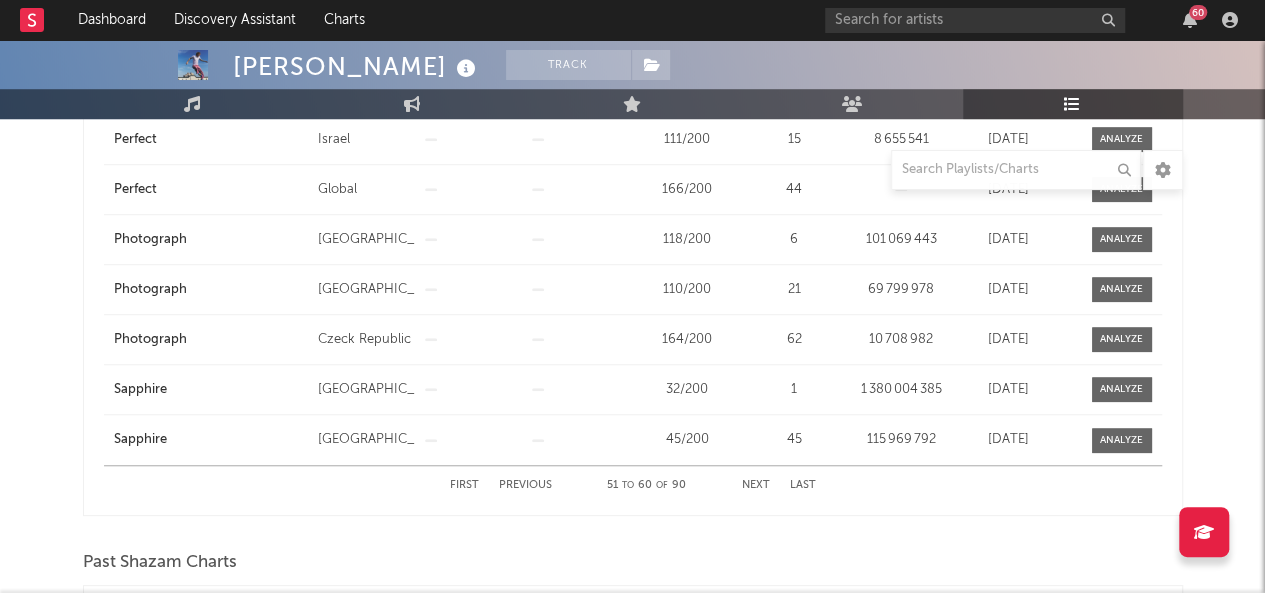 click on "Next" at bounding box center [756, 485] 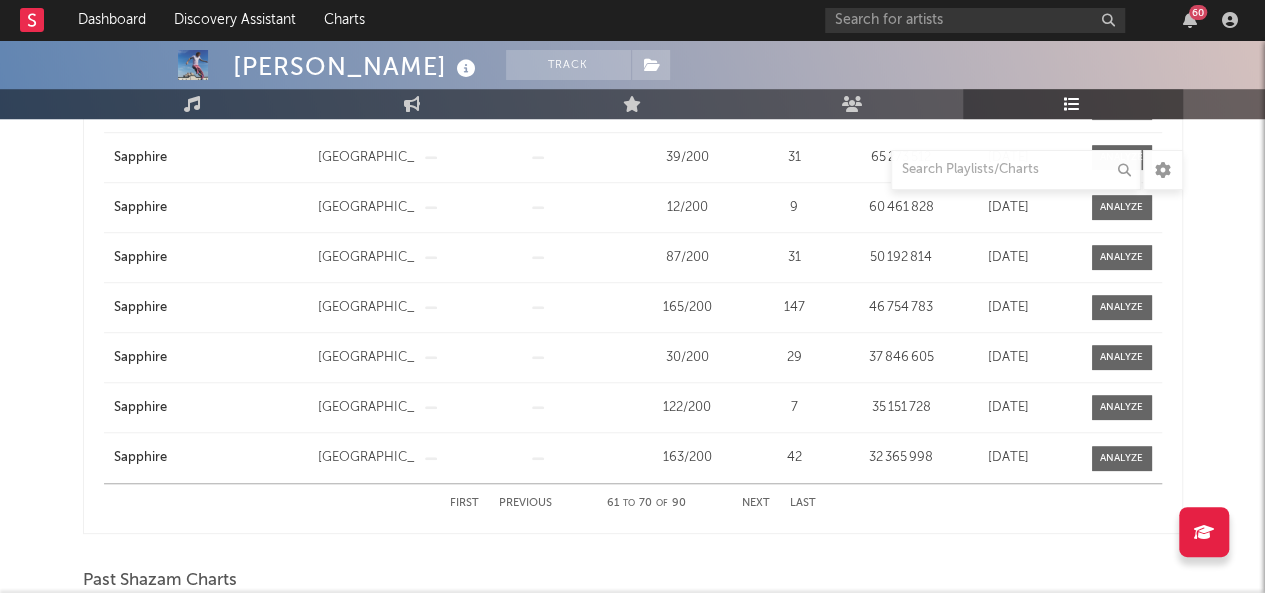 scroll, scrollTop: 600, scrollLeft: 0, axis: vertical 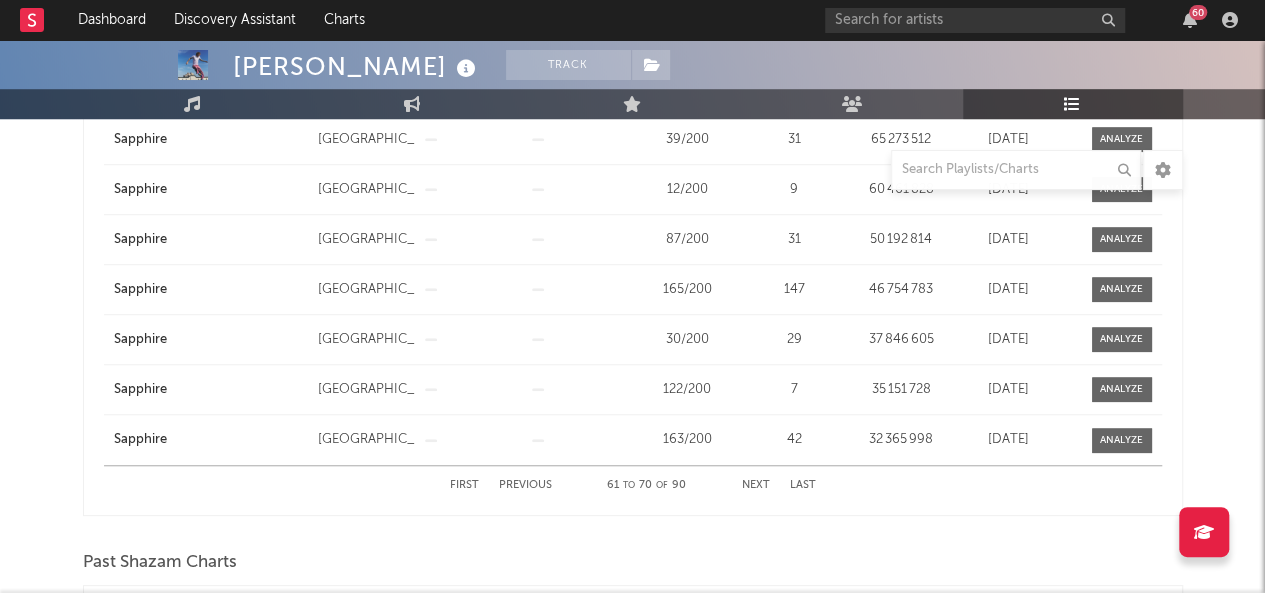 click on "First Previous 61   to   70   of   90 Next Last" at bounding box center (633, 485) 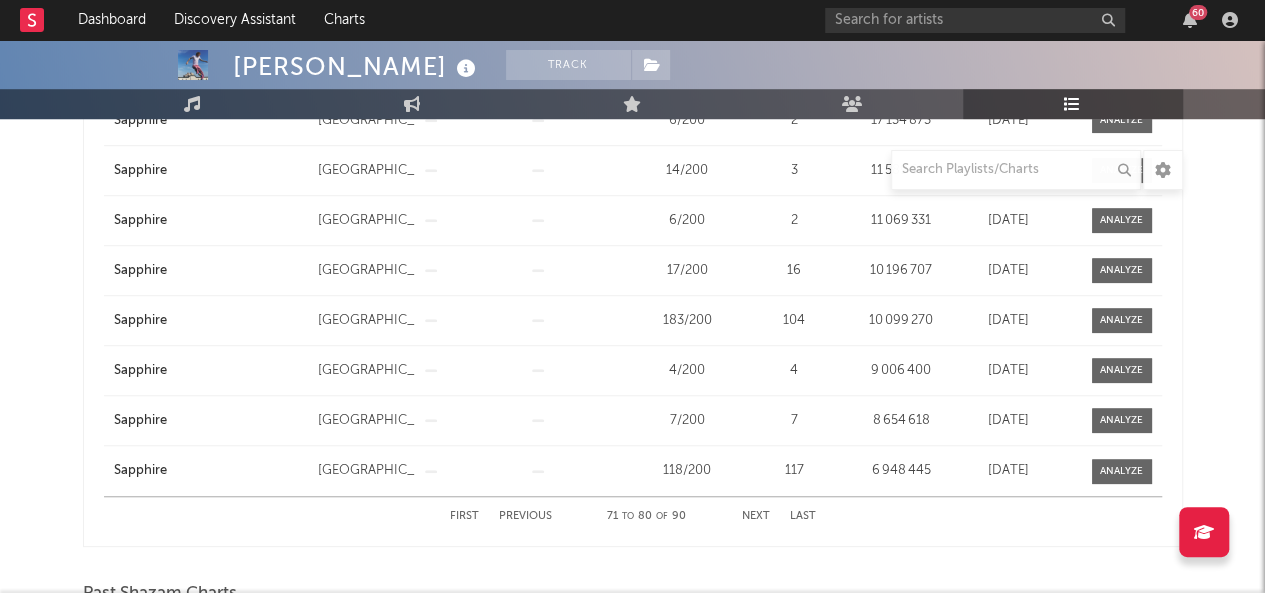 scroll, scrollTop: 600, scrollLeft: 0, axis: vertical 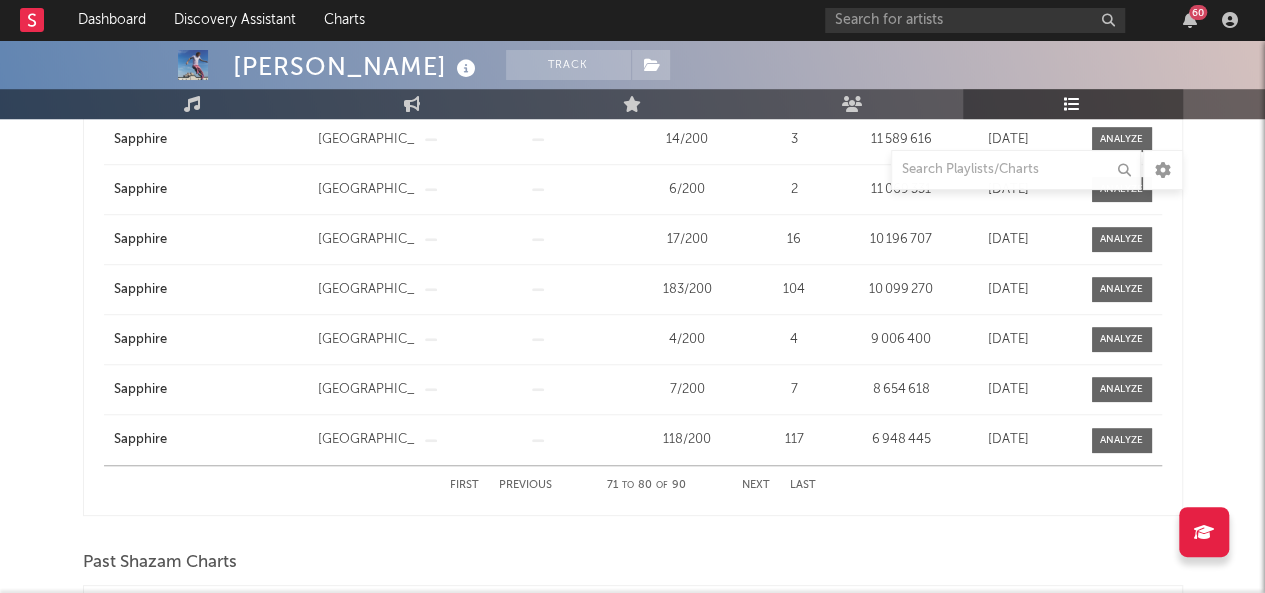 click on "Next" at bounding box center (756, 485) 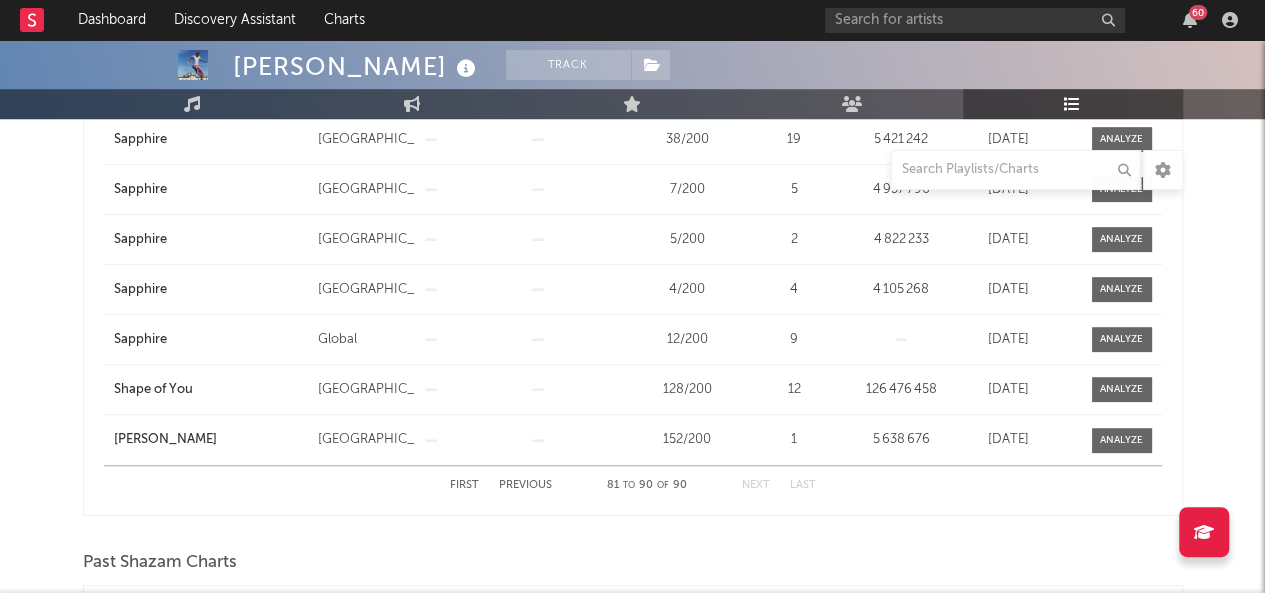 click on "First Previous 81   to   90   of   90 Next Last" at bounding box center (633, 485) 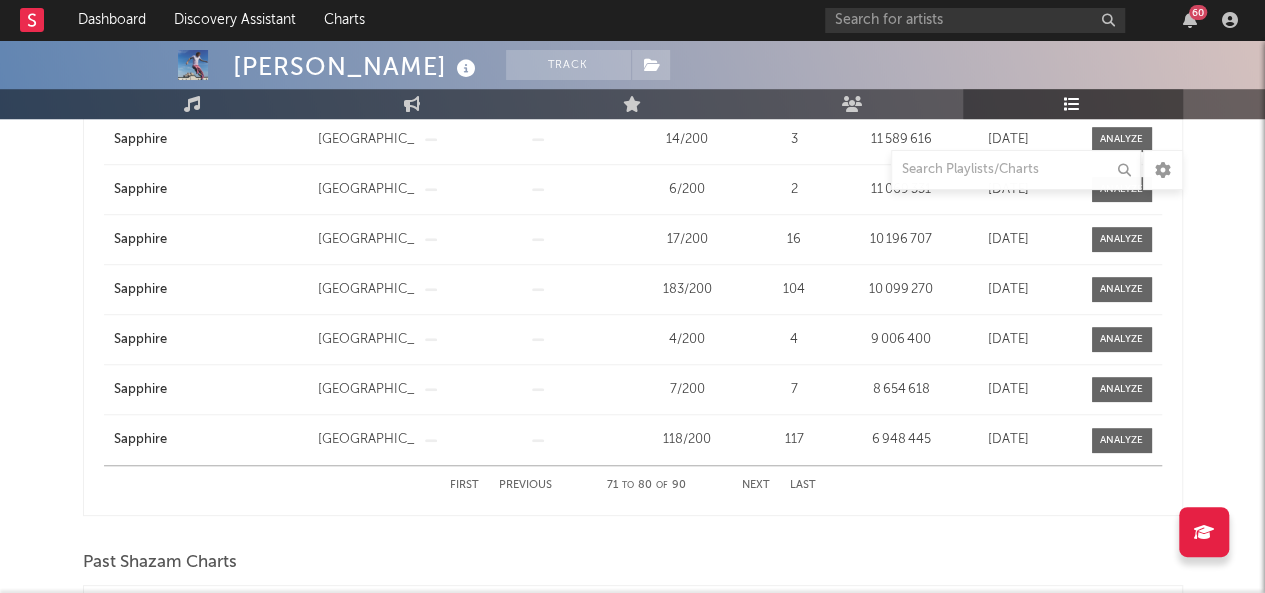 click on "Previous" at bounding box center [525, 485] 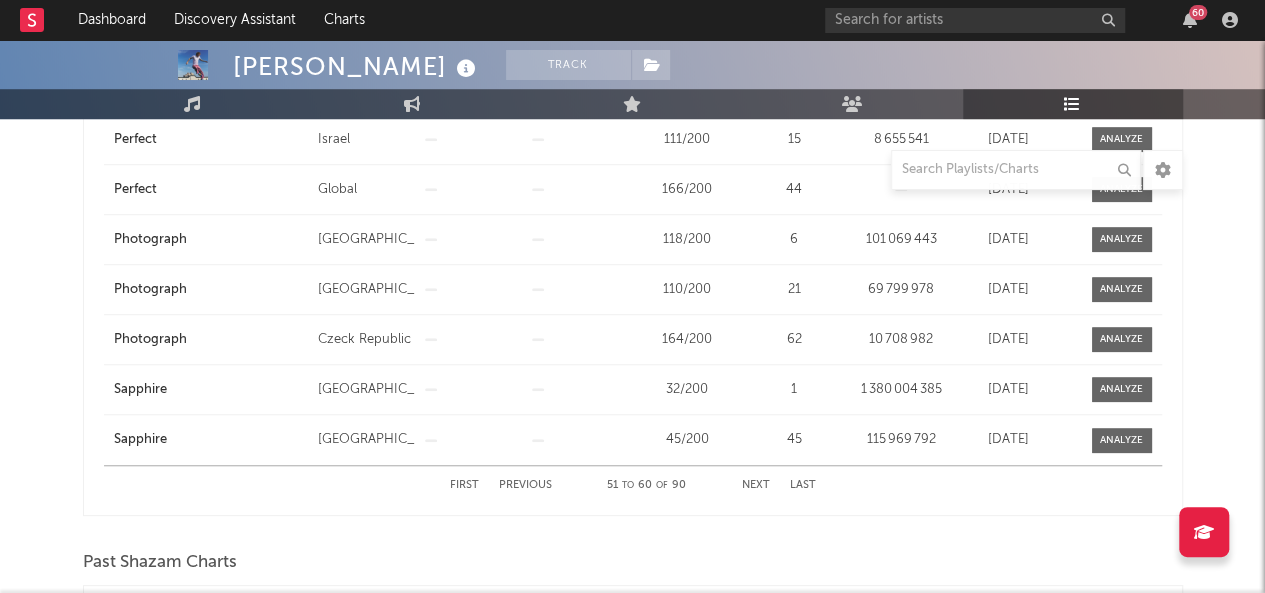 click on "Previous" at bounding box center (525, 485) 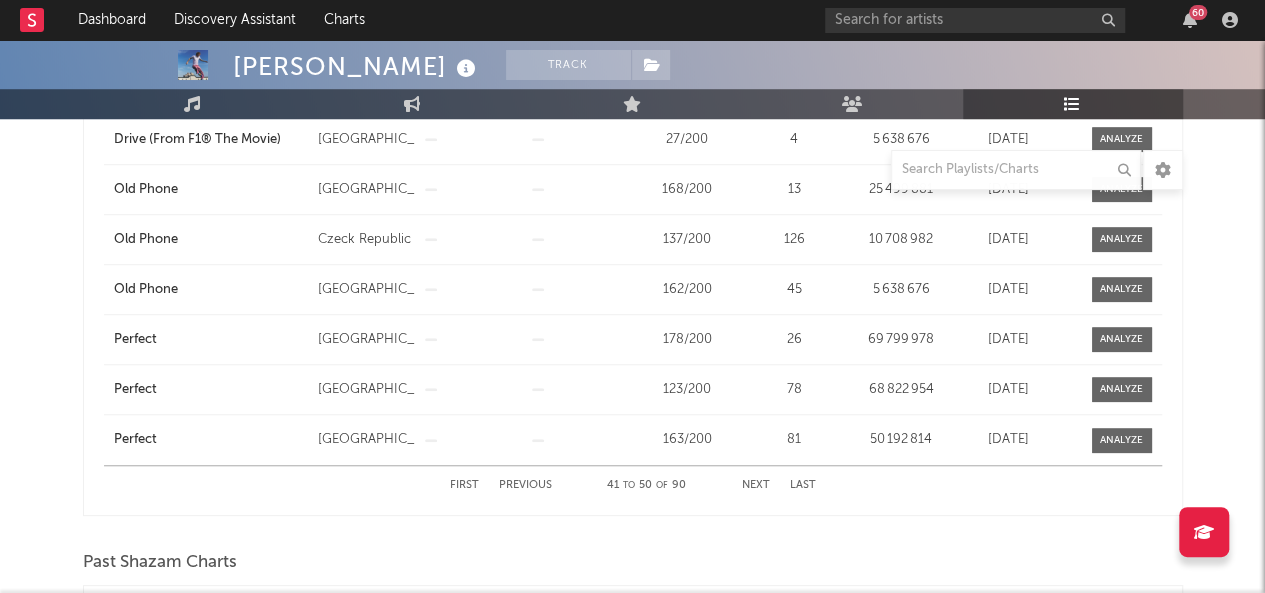 click on "Previous" at bounding box center [525, 485] 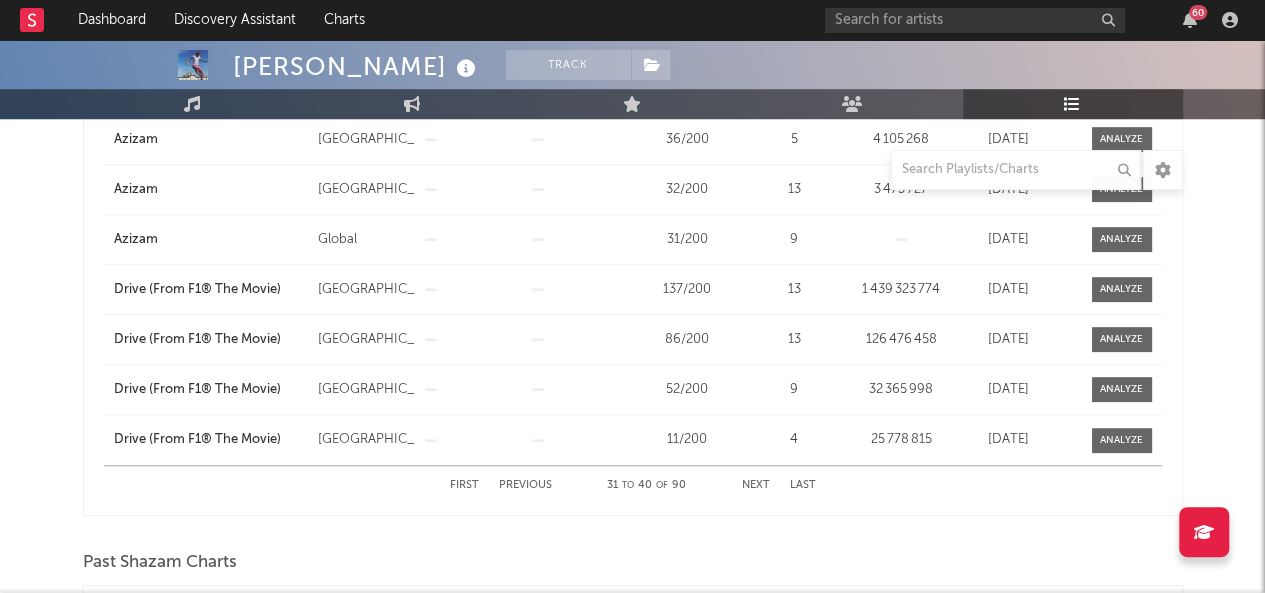 click on "Previous" at bounding box center [525, 485] 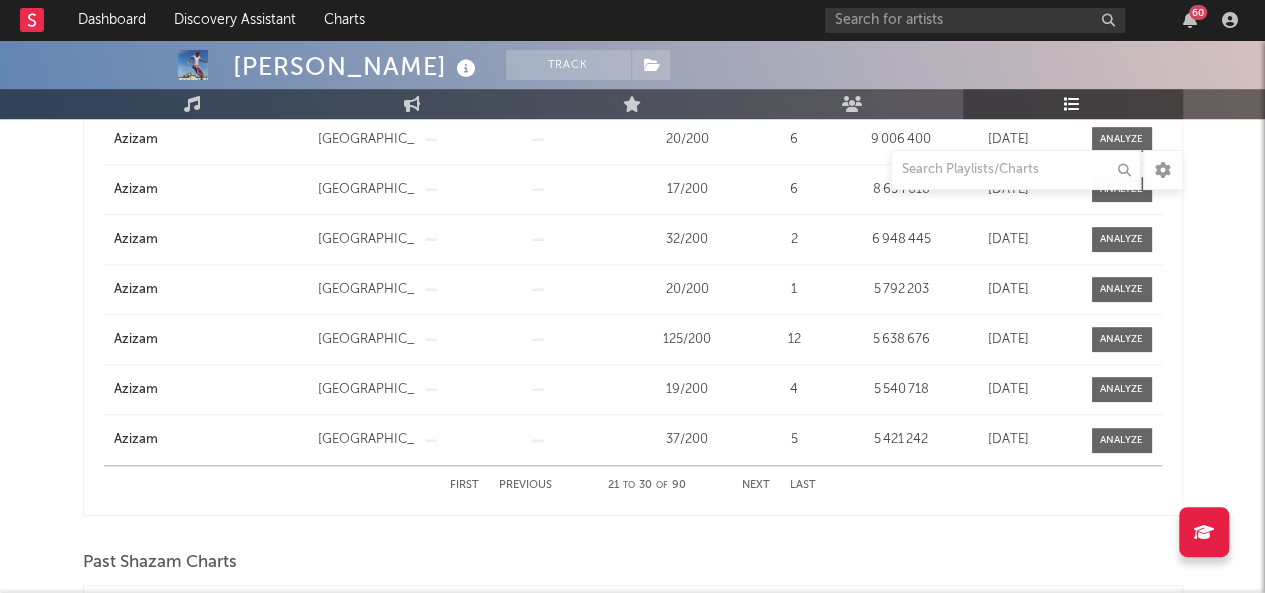 click on "Previous" at bounding box center (525, 485) 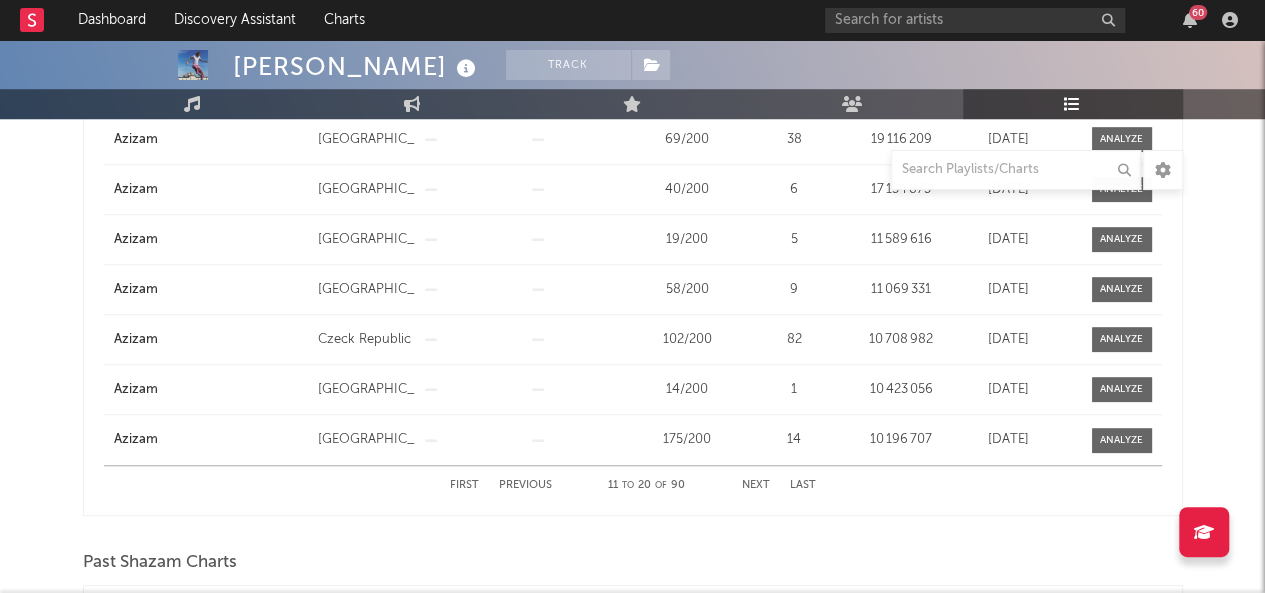 click on "Previous" at bounding box center [525, 485] 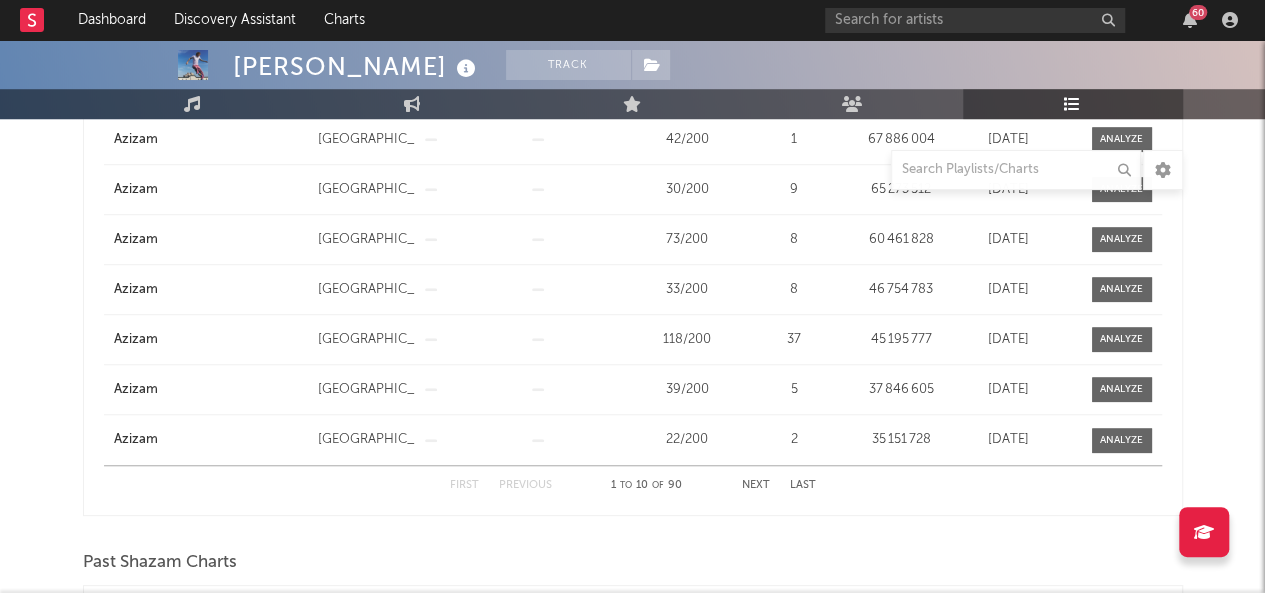 click on "Previous" at bounding box center [525, 485] 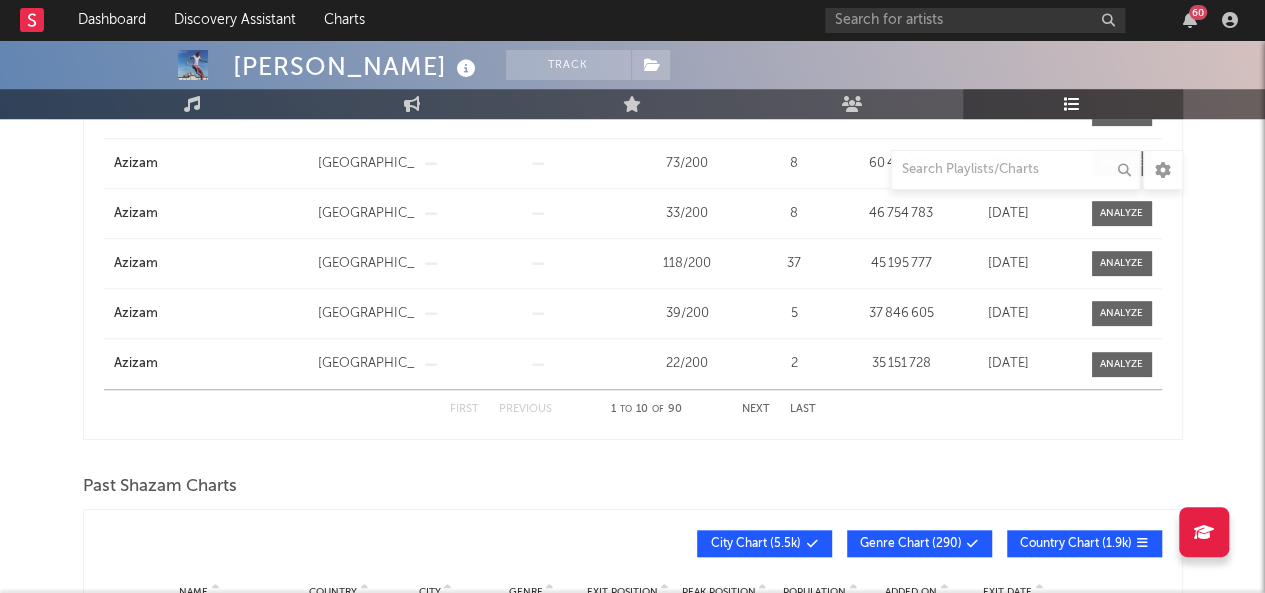 scroll, scrollTop: 700, scrollLeft: 0, axis: vertical 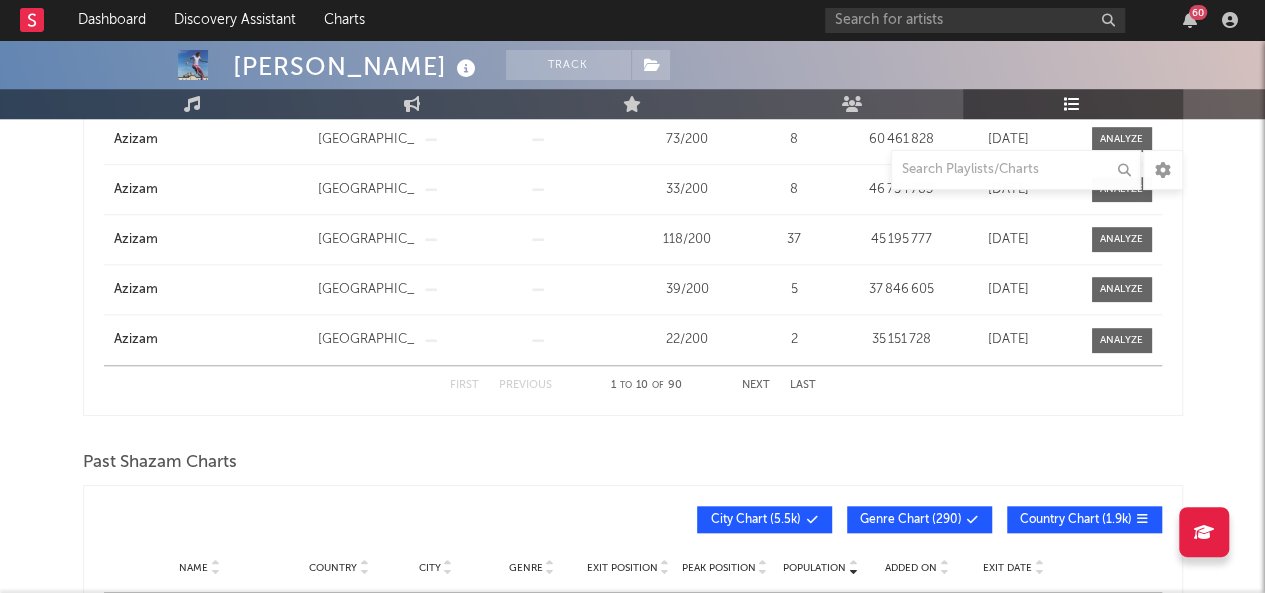 click on "Next" at bounding box center [756, 385] 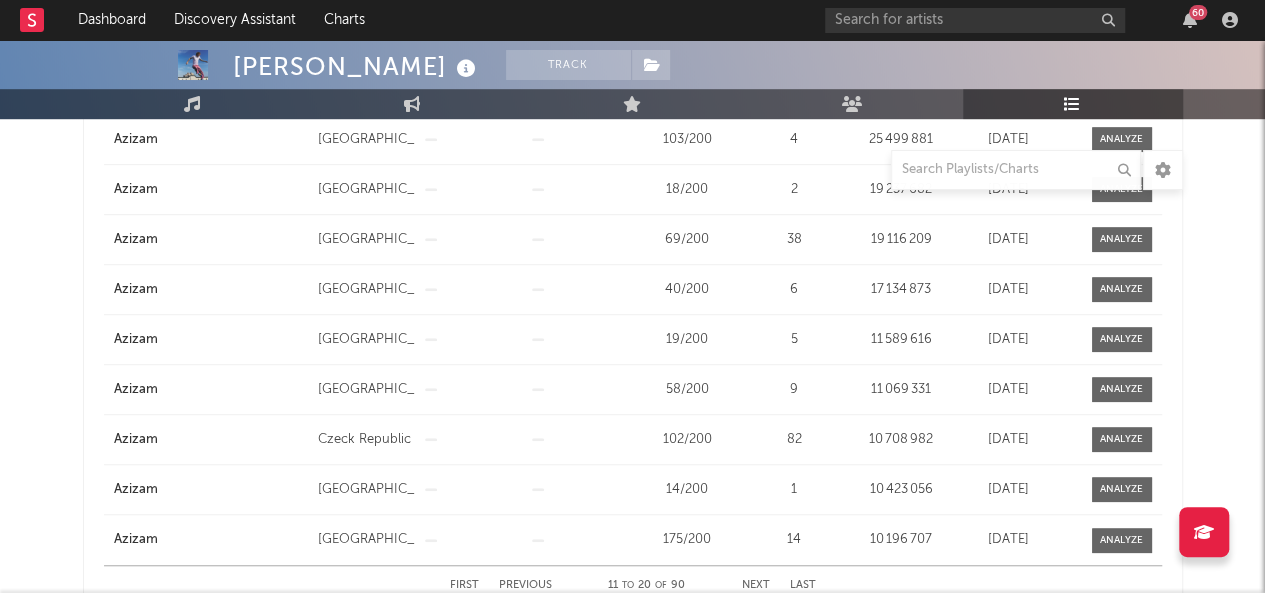 scroll, scrollTop: 600, scrollLeft: 0, axis: vertical 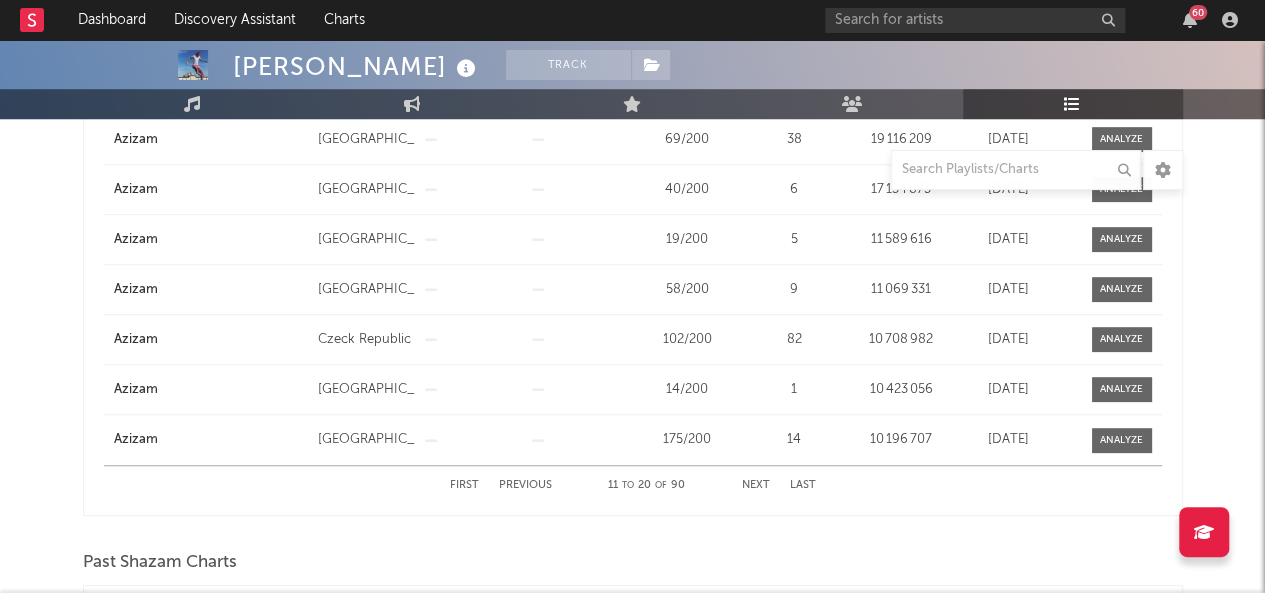 click on "Next" at bounding box center (756, 485) 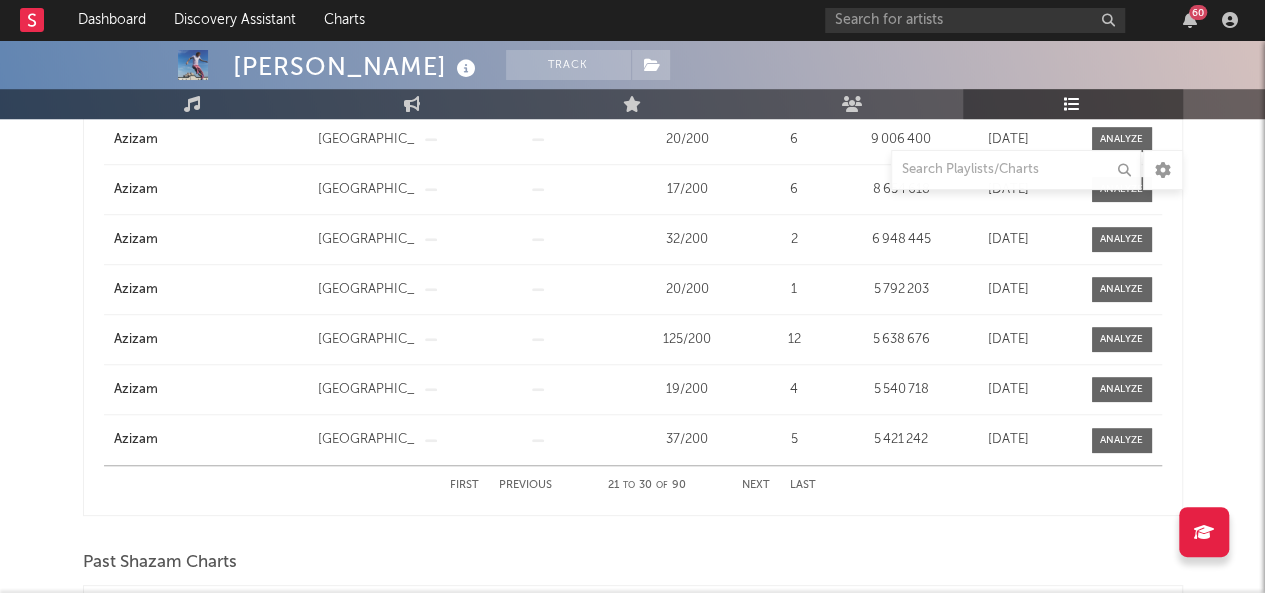 click on "Next" at bounding box center [756, 485] 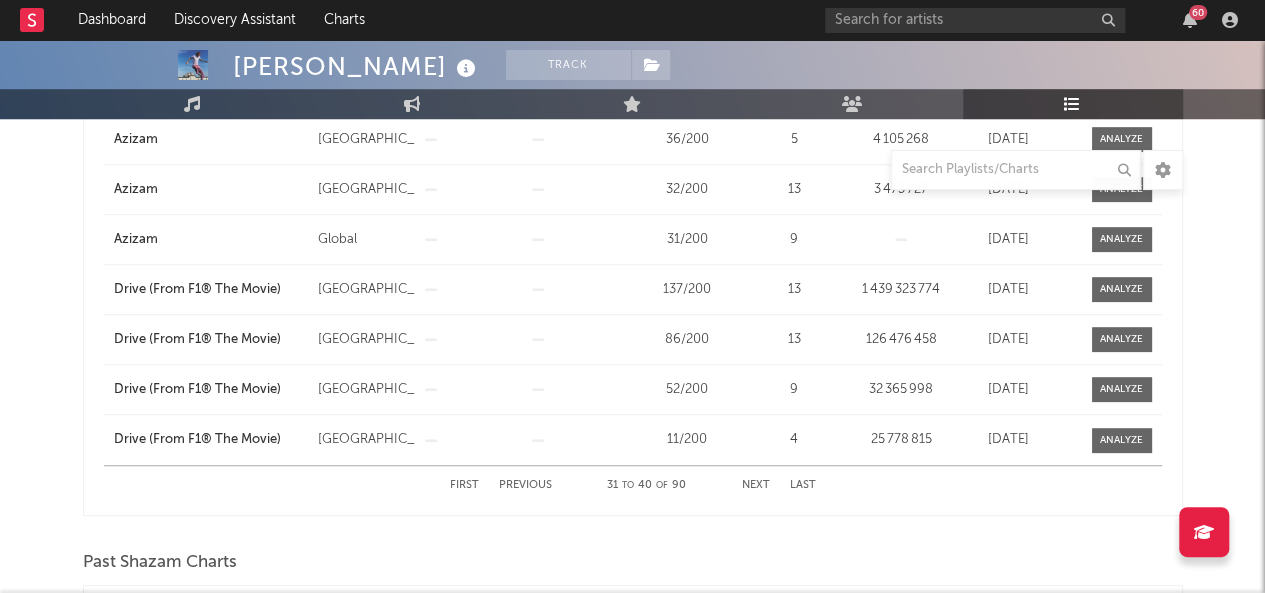 click on "Next" at bounding box center (756, 485) 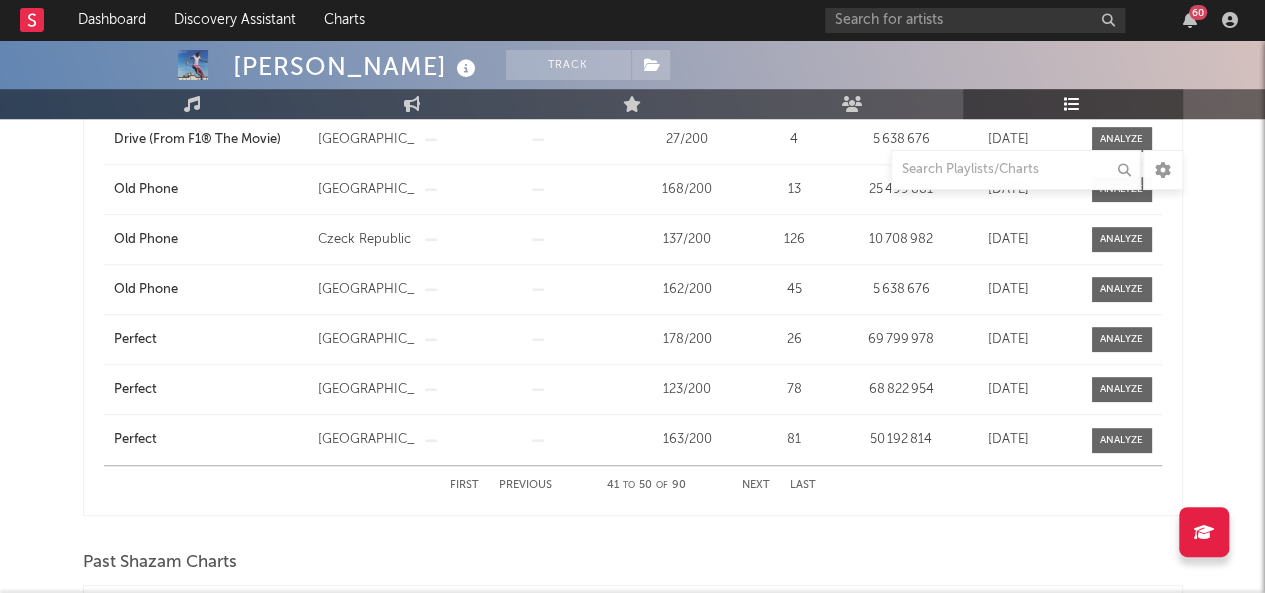 click on "Next" at bounding box center (756, 485) 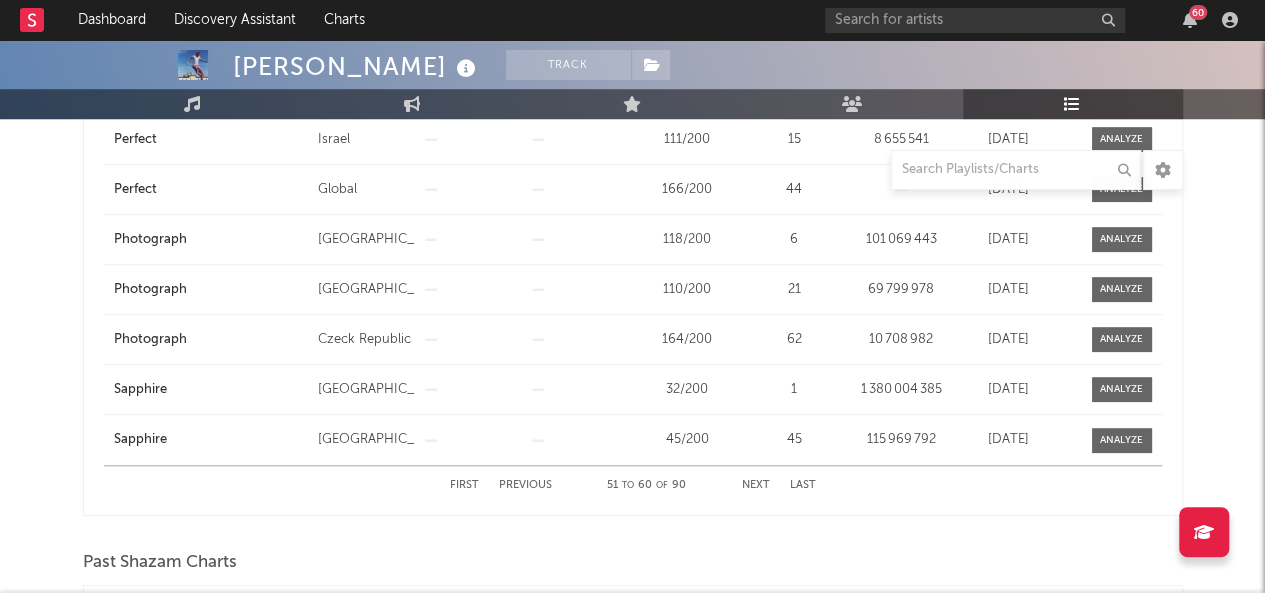 click on "Next" at bounding box center (756, 485) 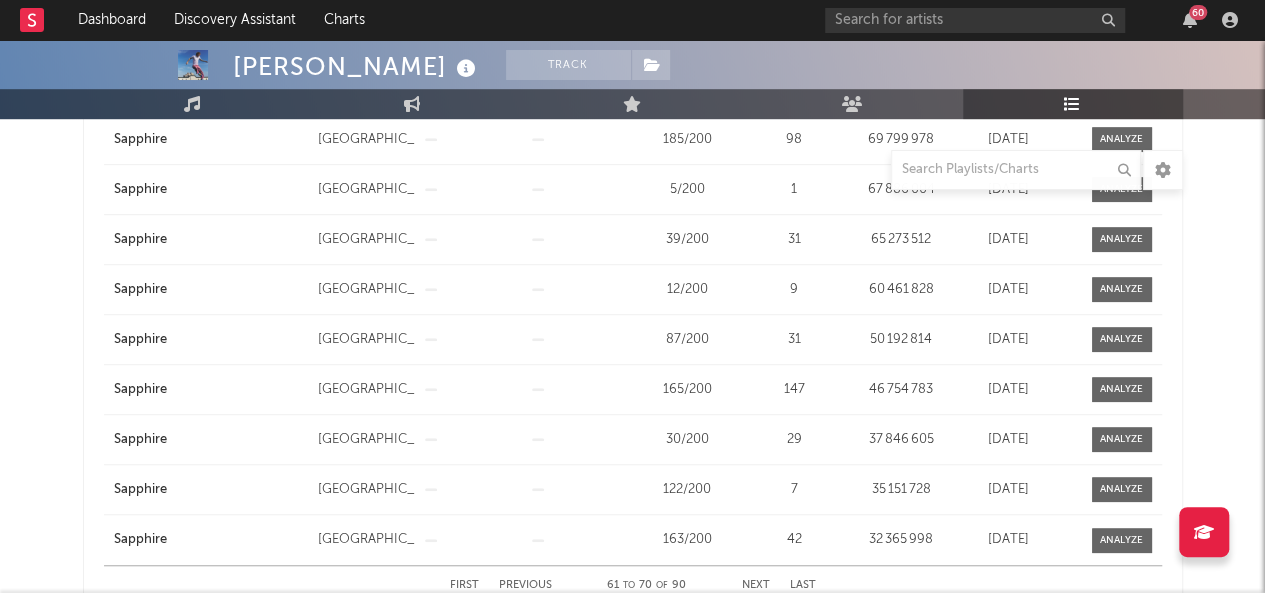 scroll, scrollTop: 400, scrollLeft: 0, axis: vertical 